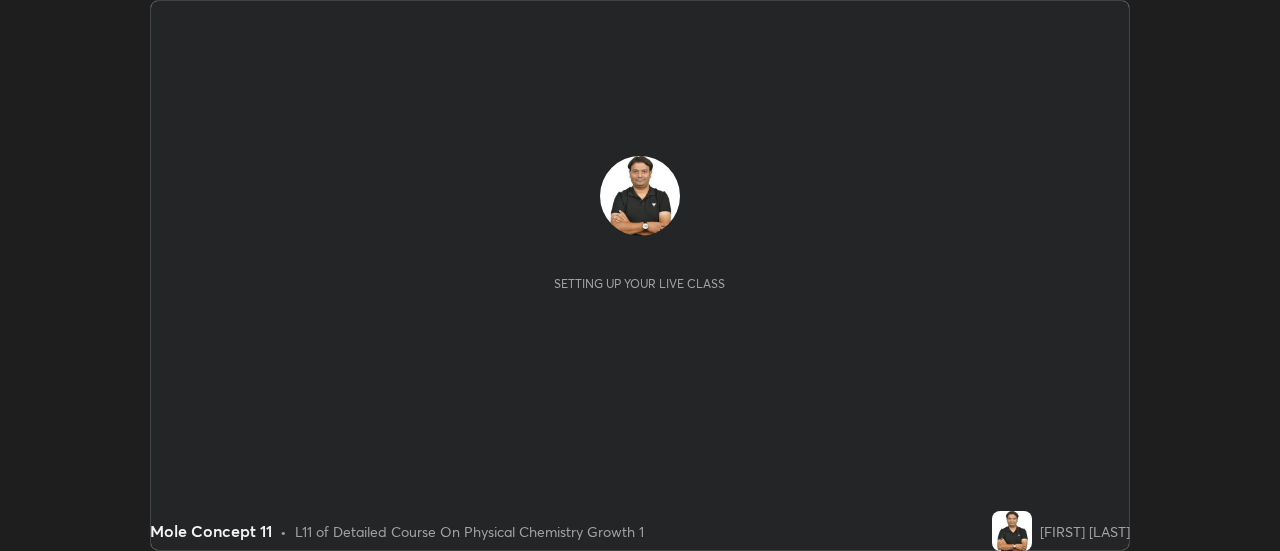 scroll, scrollTop: 0, scrollLeft: 0, axis: both 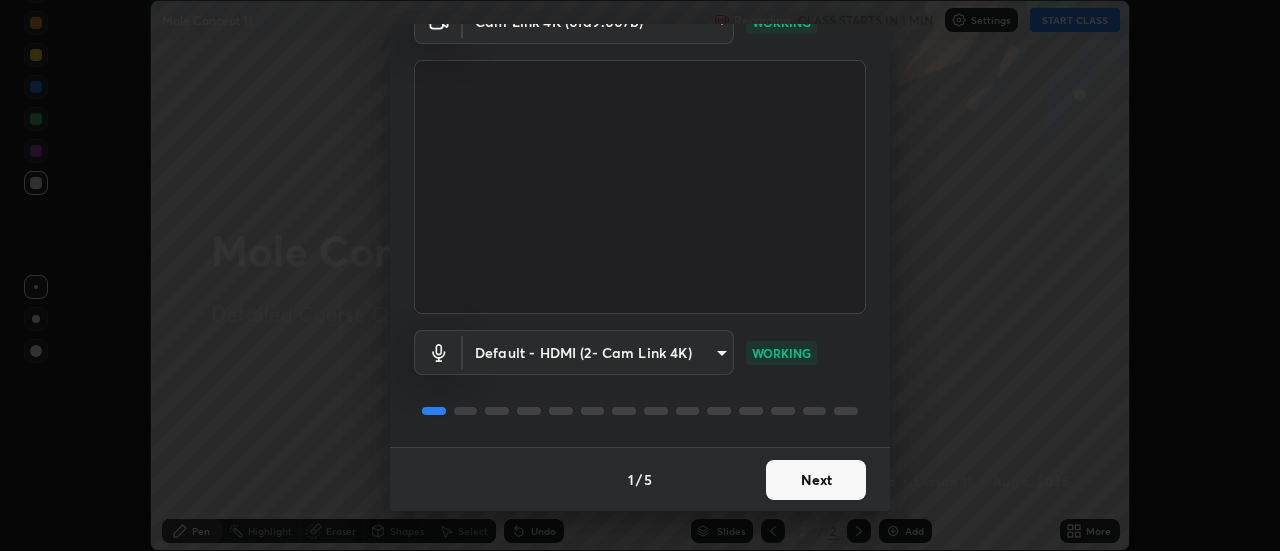 click on "Next" at bounding box center (816, 480) 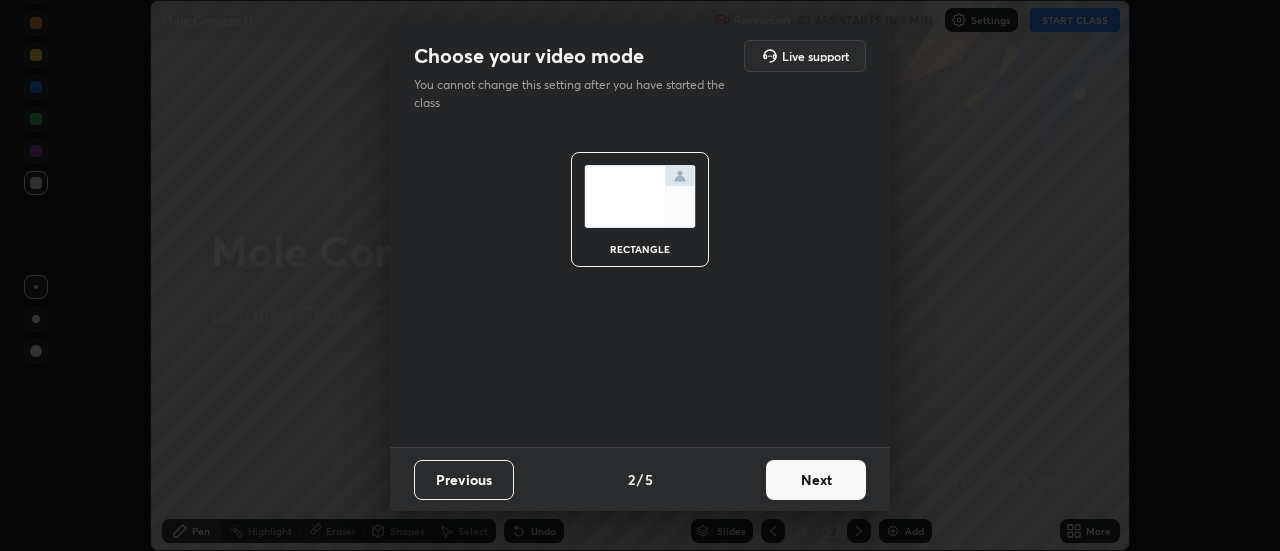 scroll, scrollTop: 0, scrollLeft: 0, axis: both 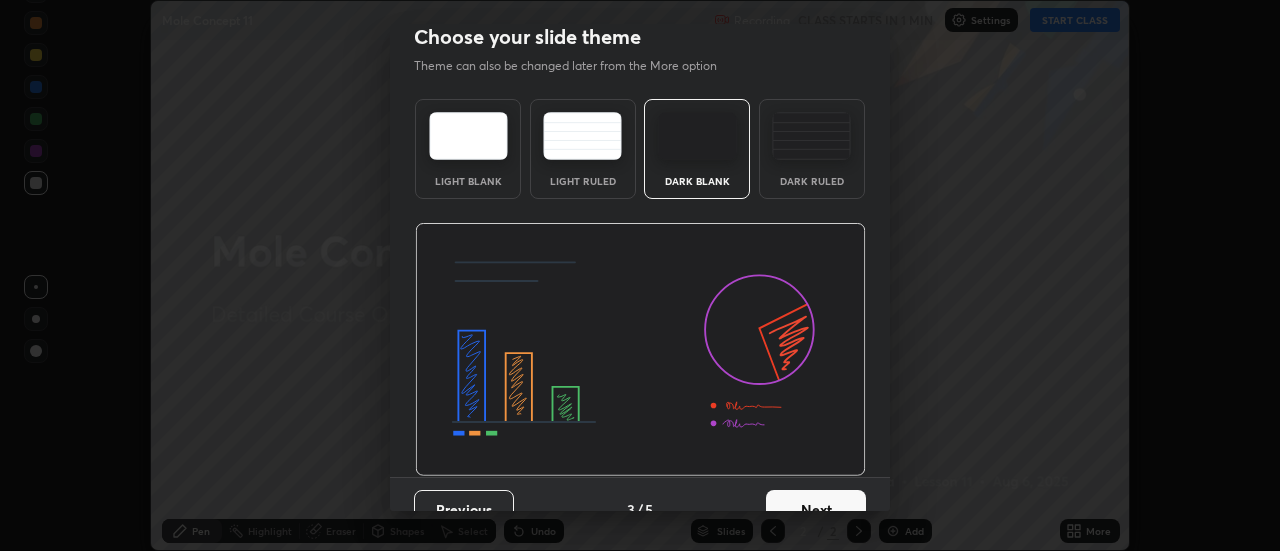 click on "Next" at bounding box center (816, 510) 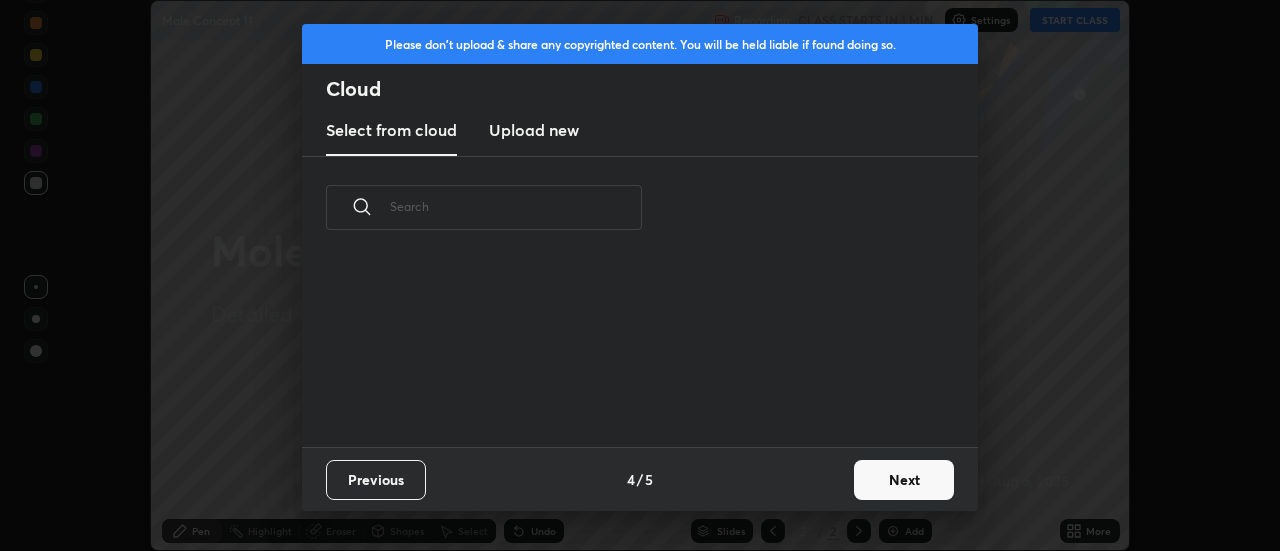 scroll, scrollTop: 0, scrollLeft: 0, axis: both 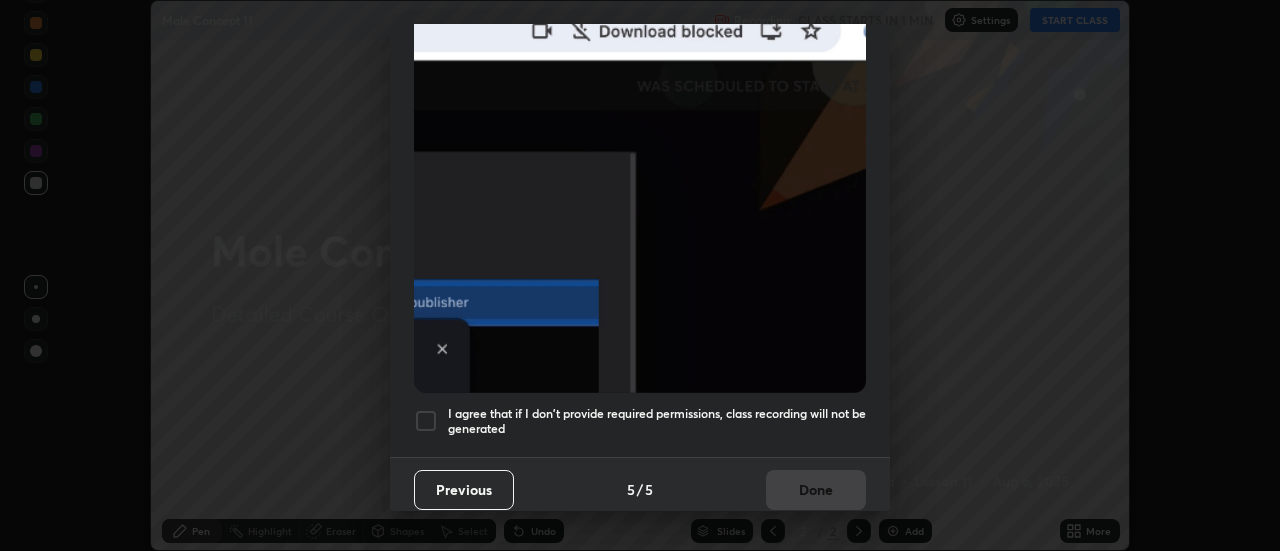click at bounding box center (426, 421) 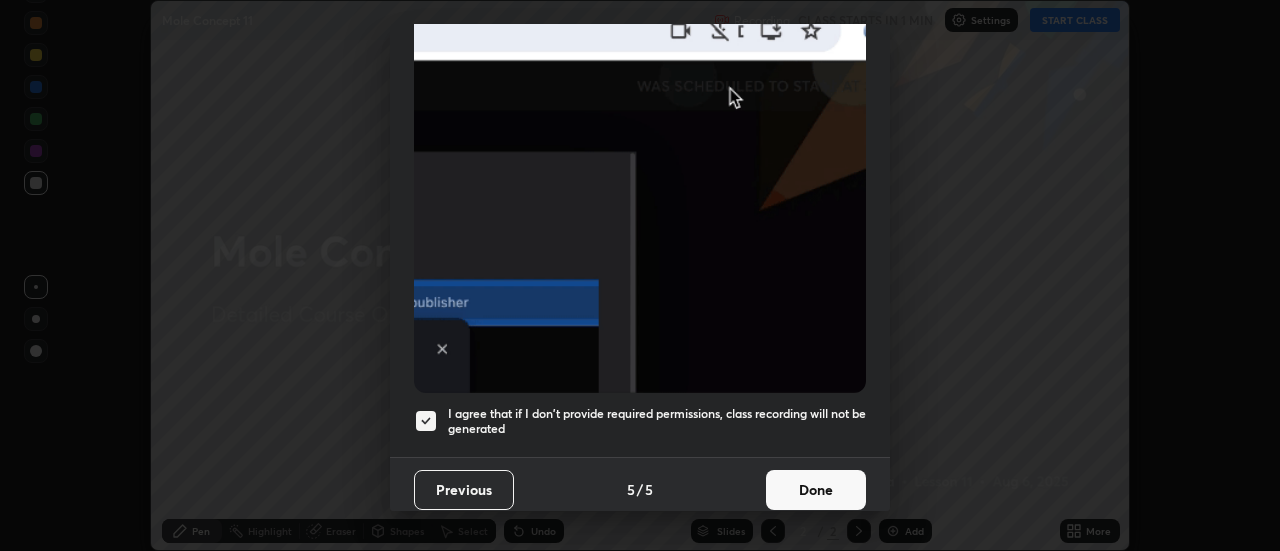 click on "Done" at bounding box center (816, 490) 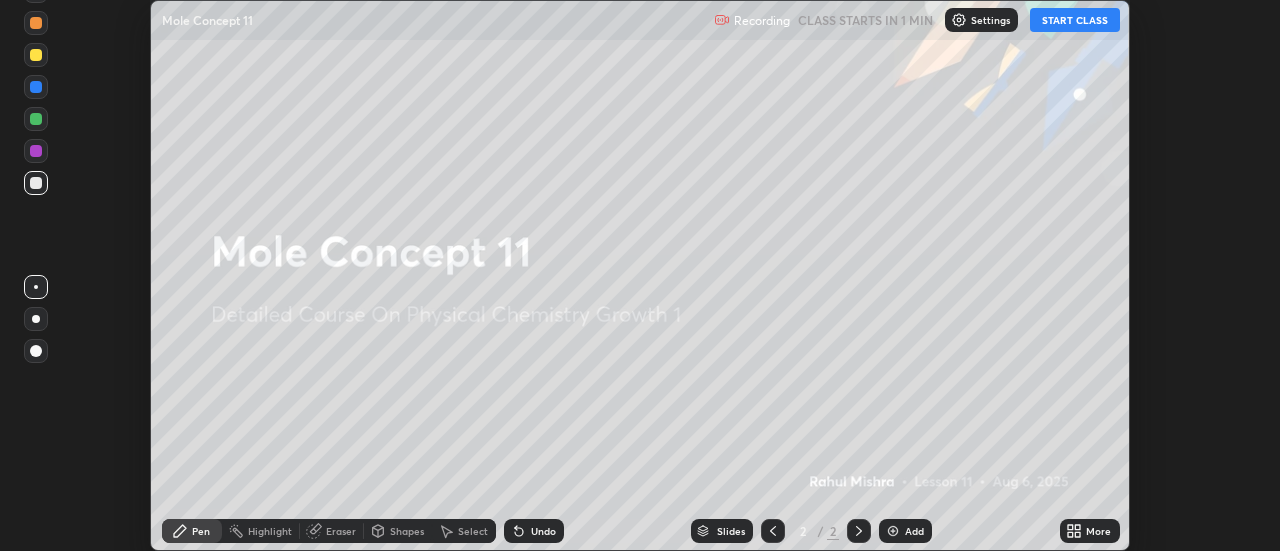 click on "START CLASS" at bounding box center (1075, 20) 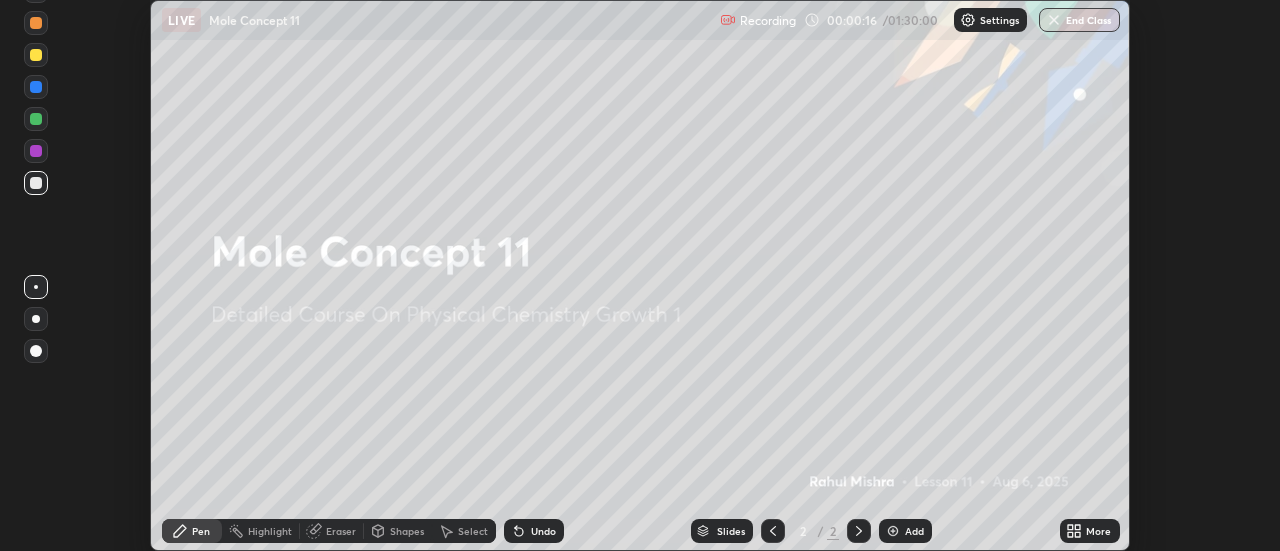 click 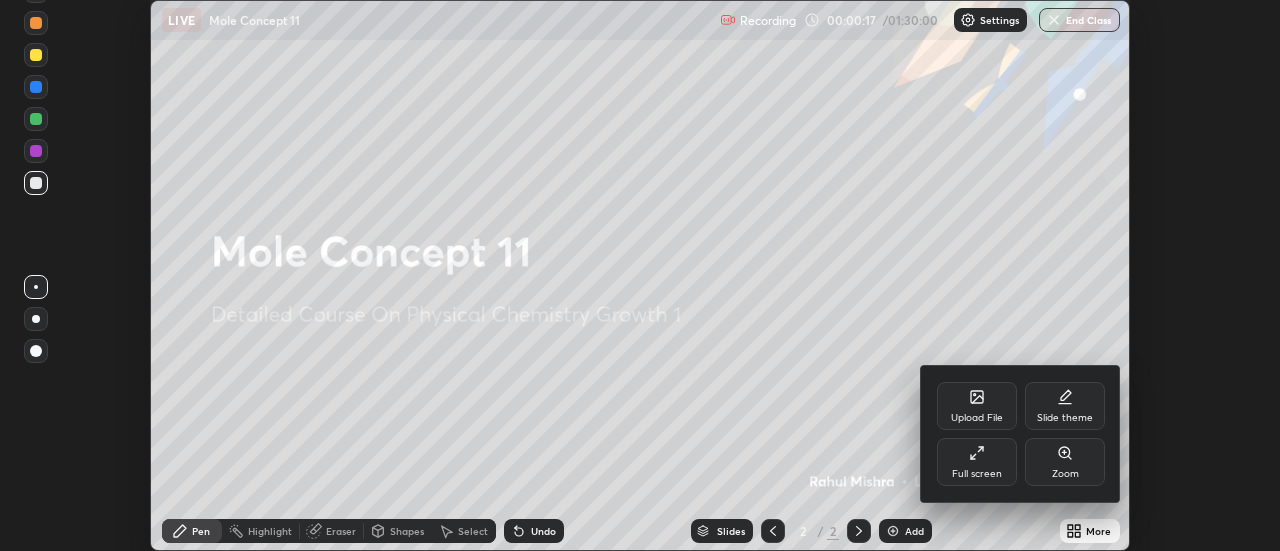 click on "Full screen" at bounding box center (977, 462) 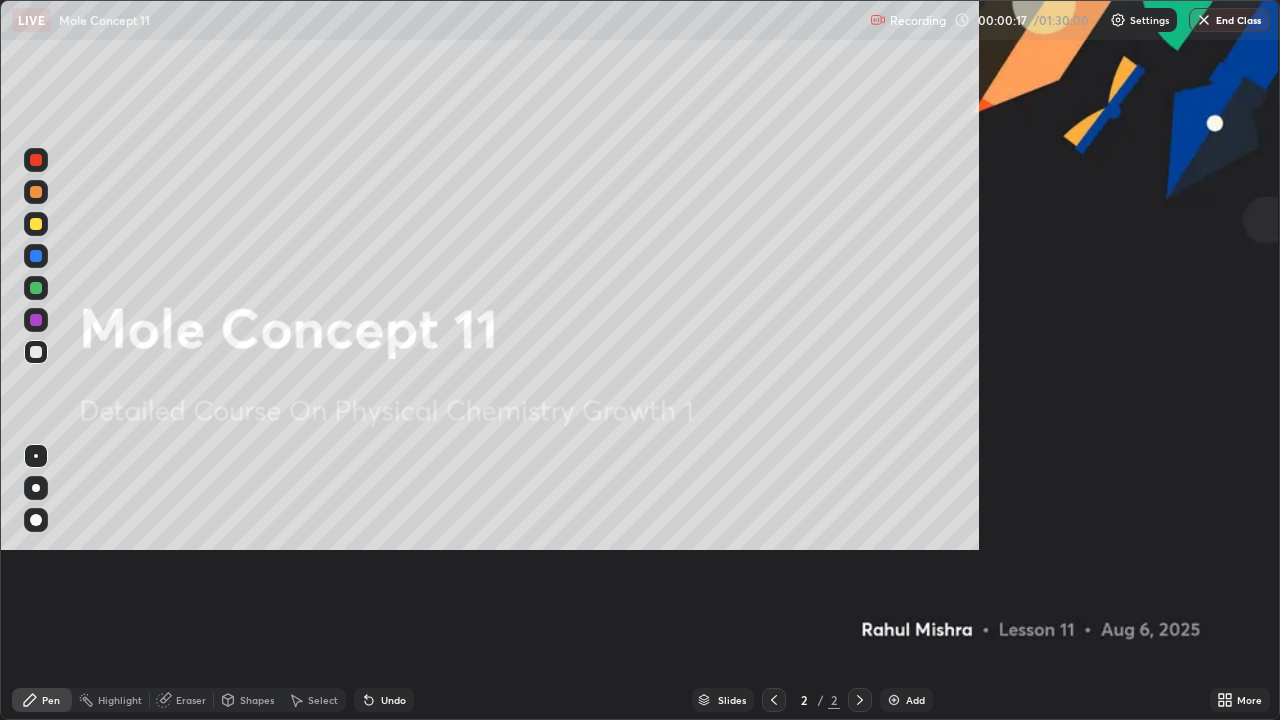 scroll, scrollTop: 99280, scrollLeft: 98720, axis: both 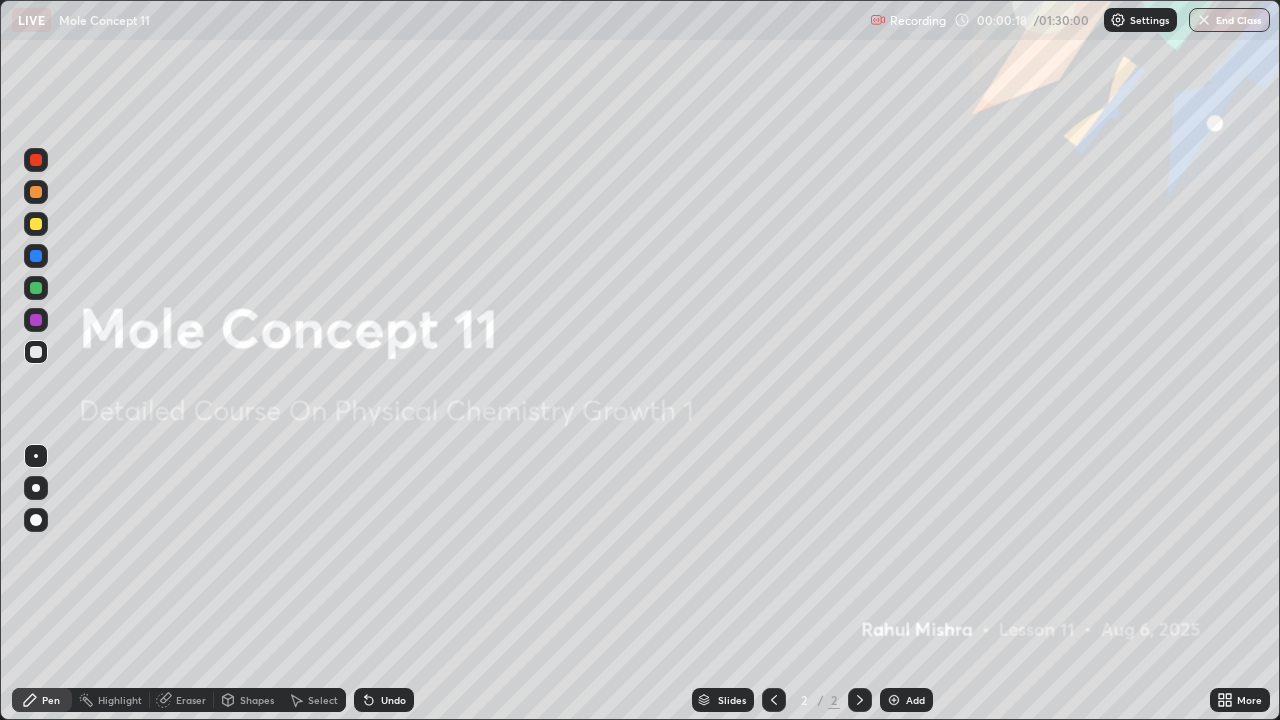 click on "Add" at bounding box center [906, 700] 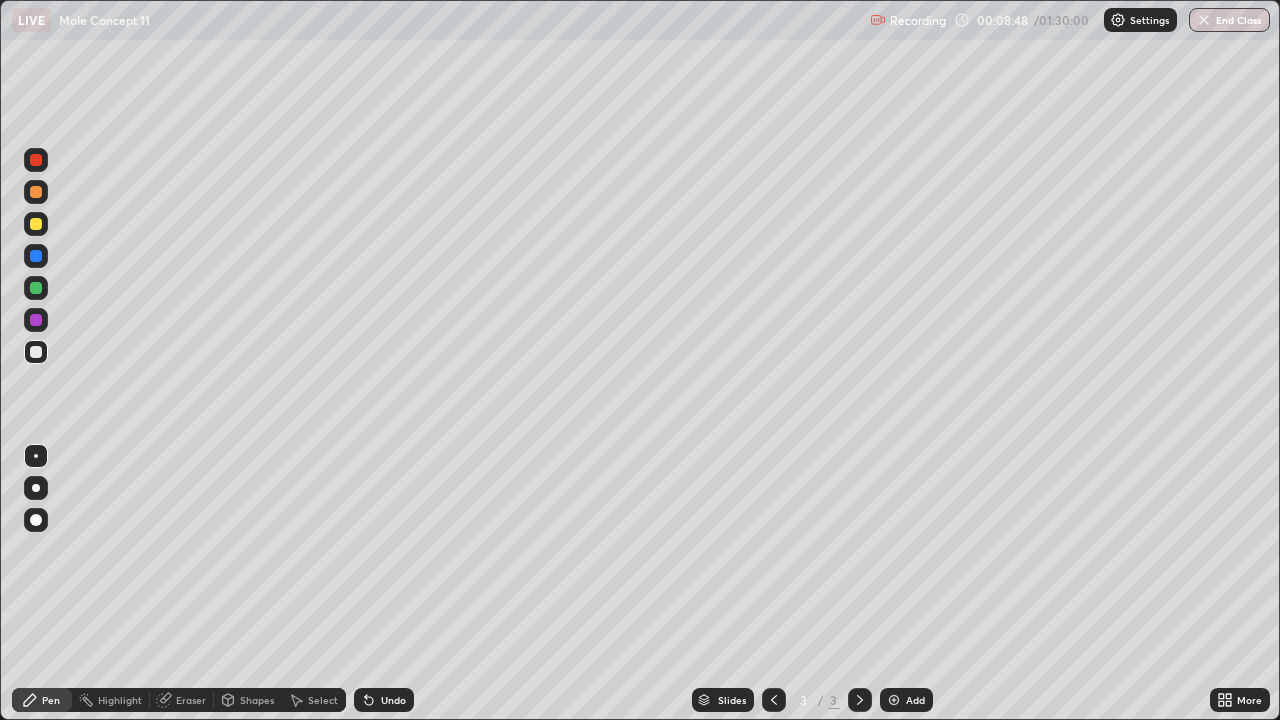 click at bounding box center [36, 224] 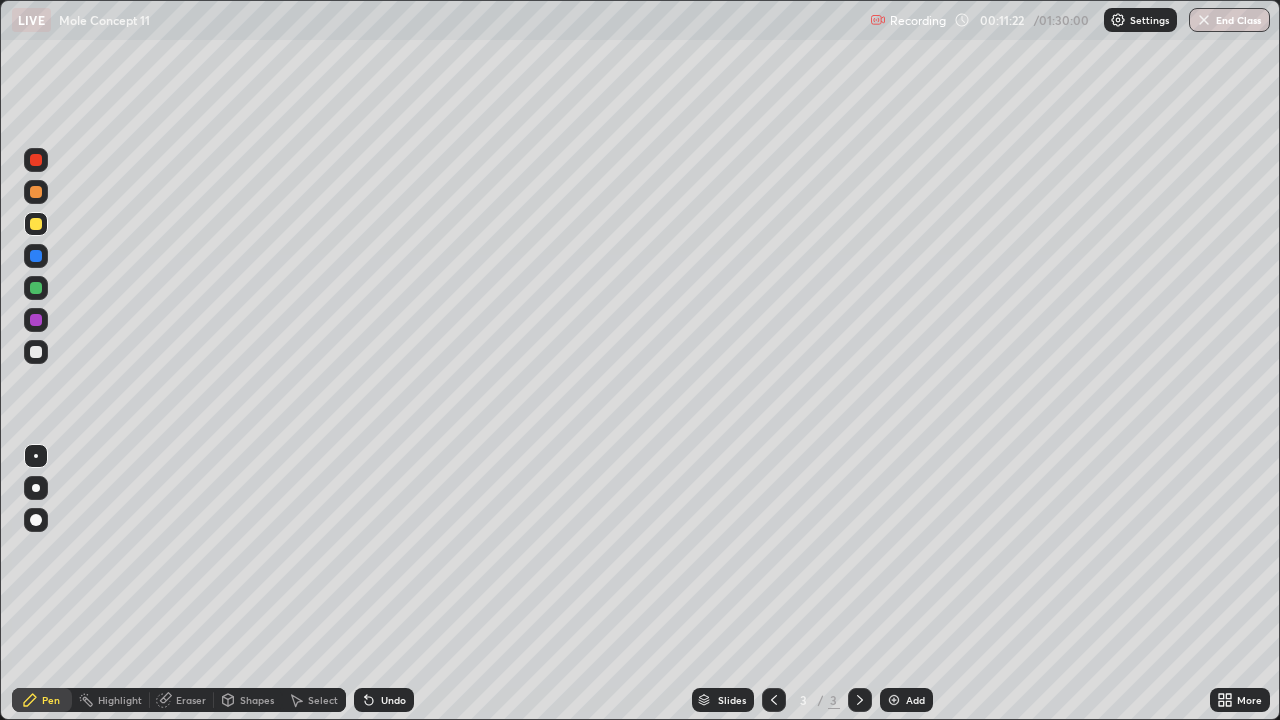 click at bounding box center (894, 700) 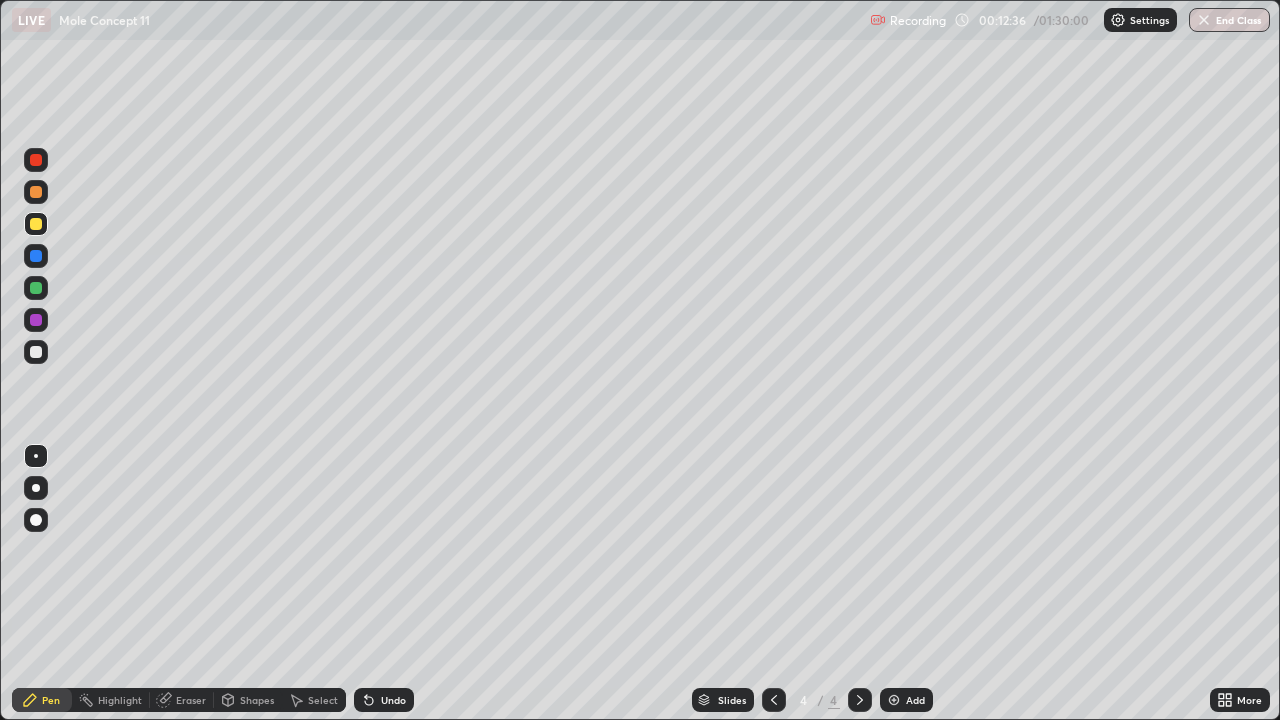 click at bounding box center [36, 352] 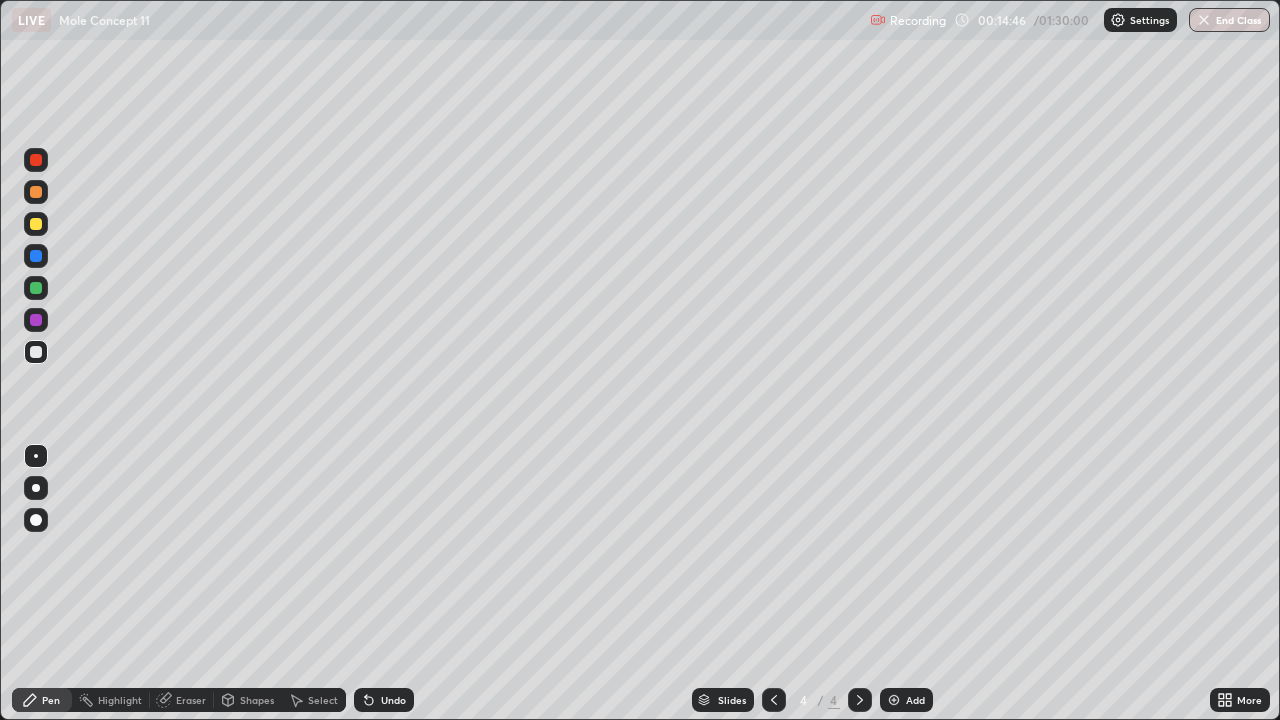 click at bounding box center [894, 700] 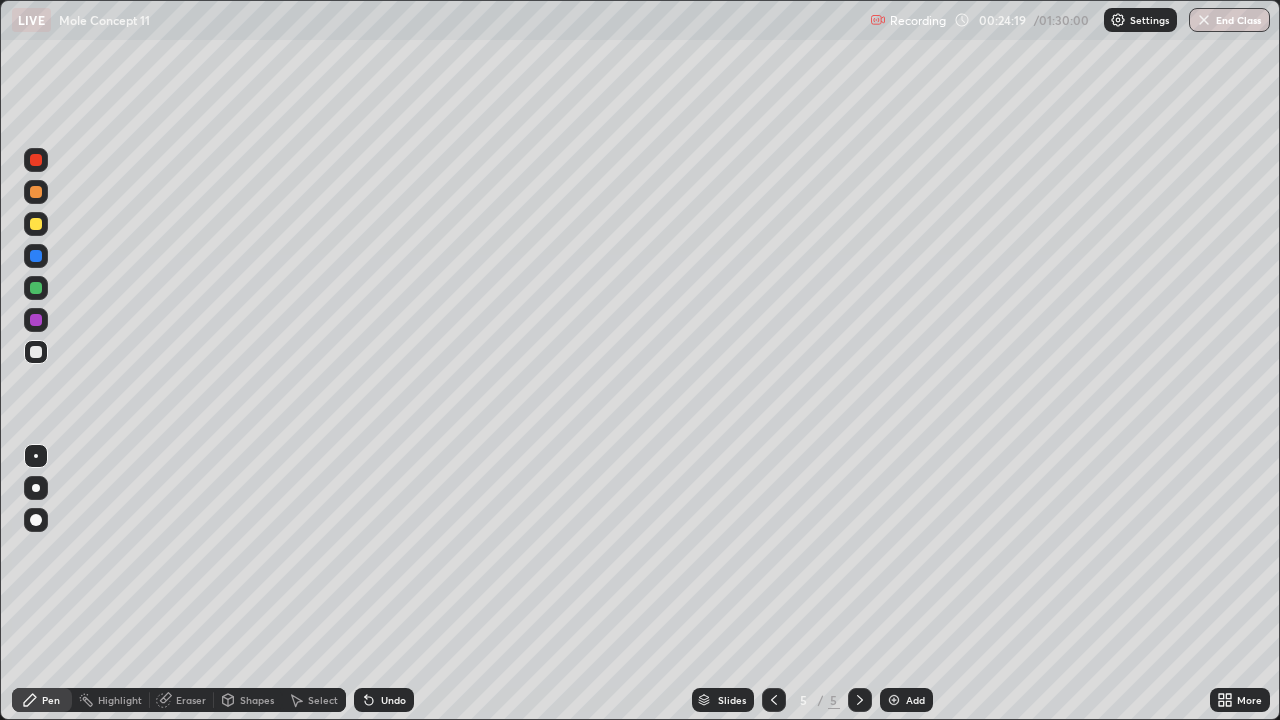 click on "Add" at bounding box center [906, 700] 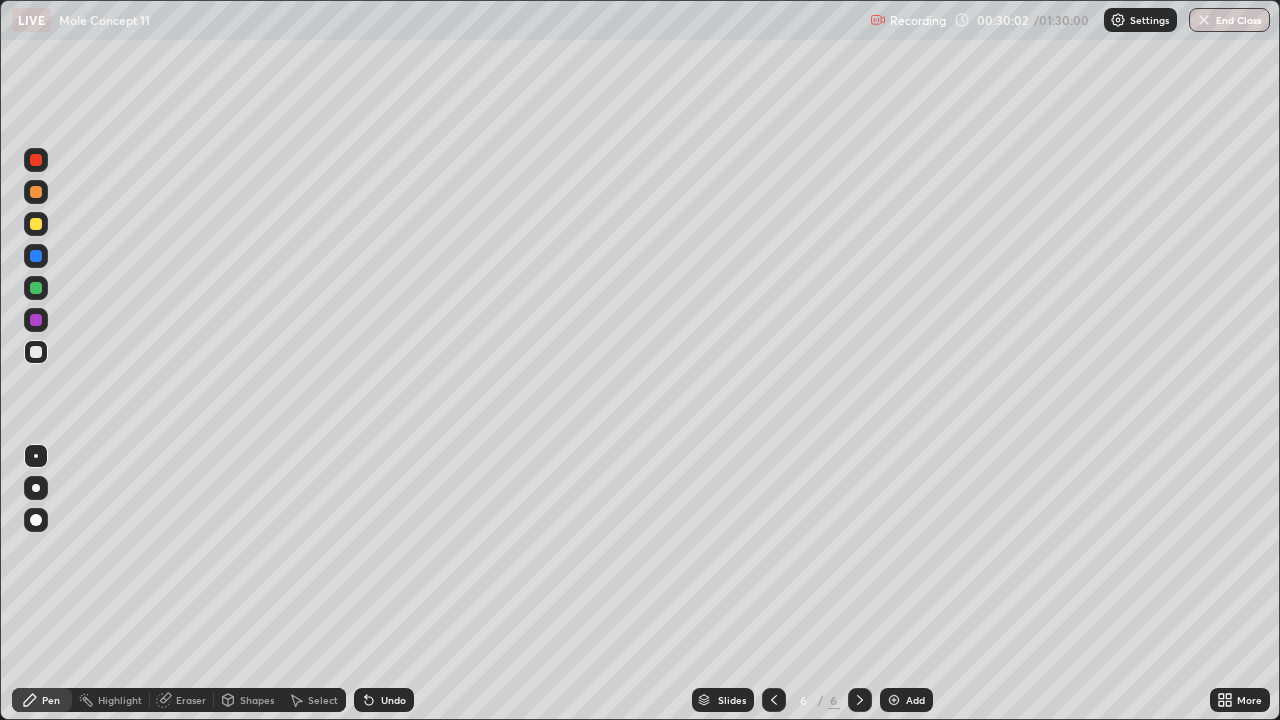 click on "Add" at bounding box center (906, 700) 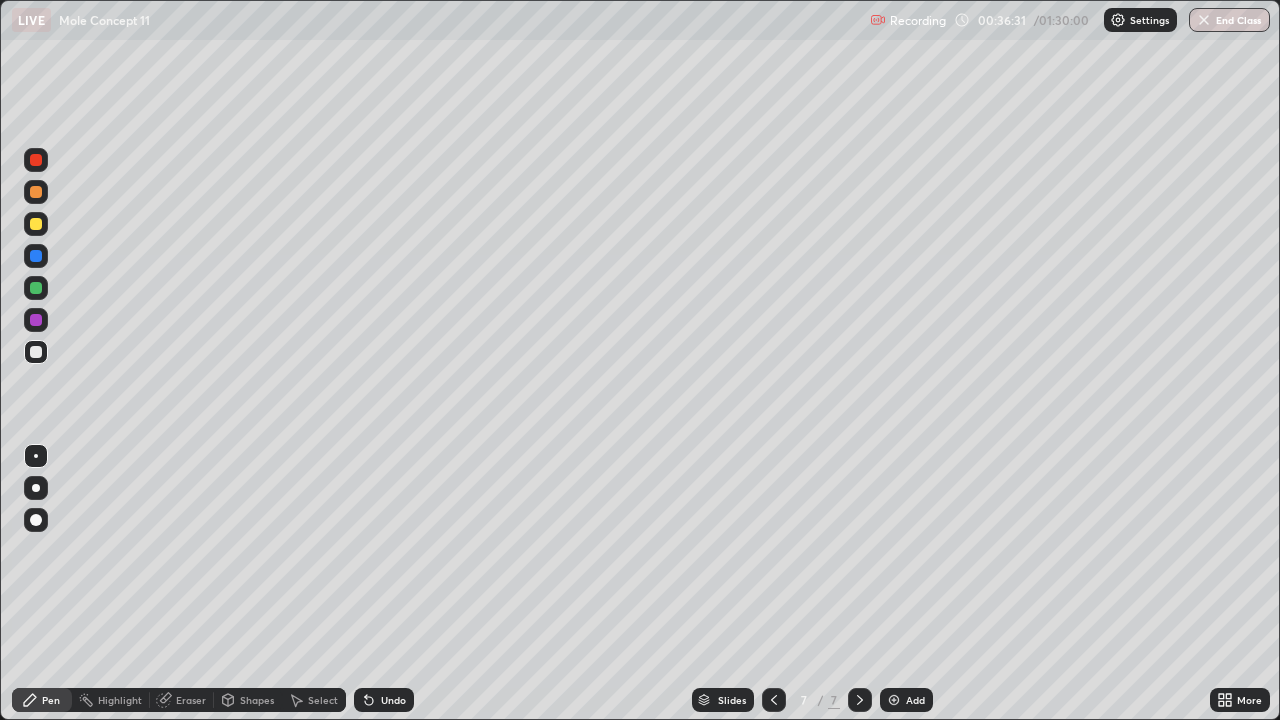 click at bounding box center [894, 700] 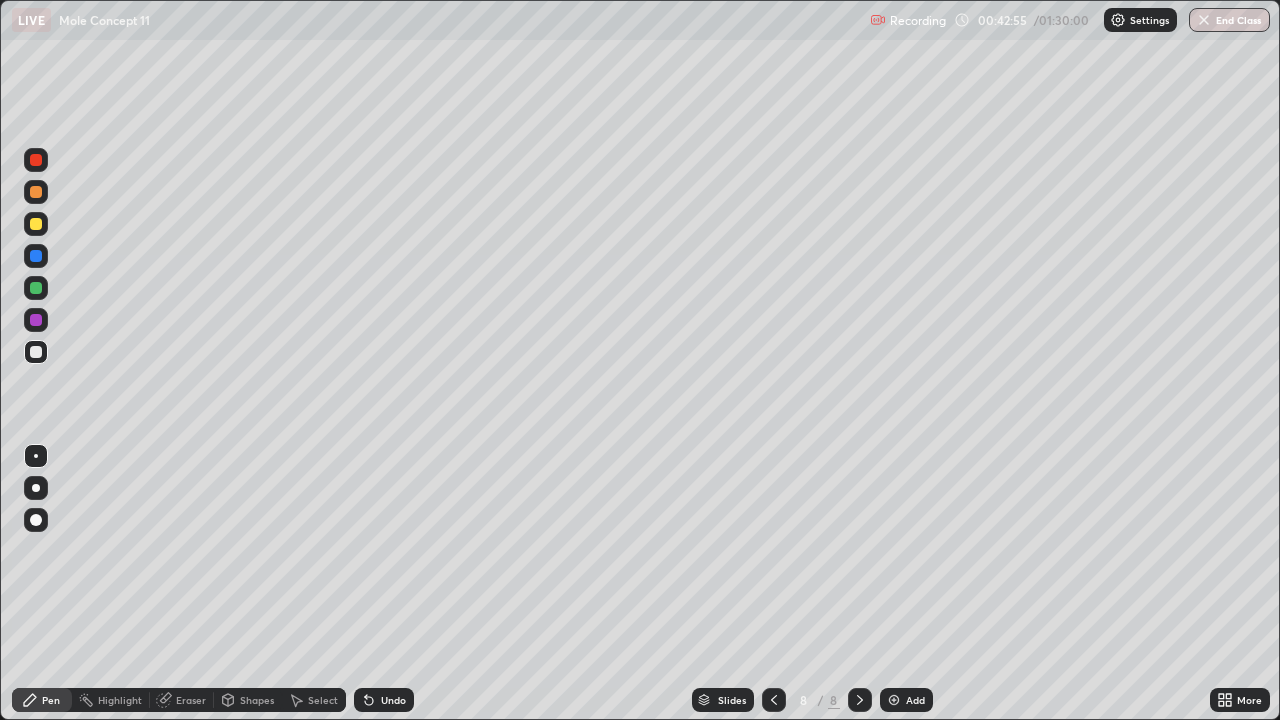 click on "Add" at bounding box center (915, 700) 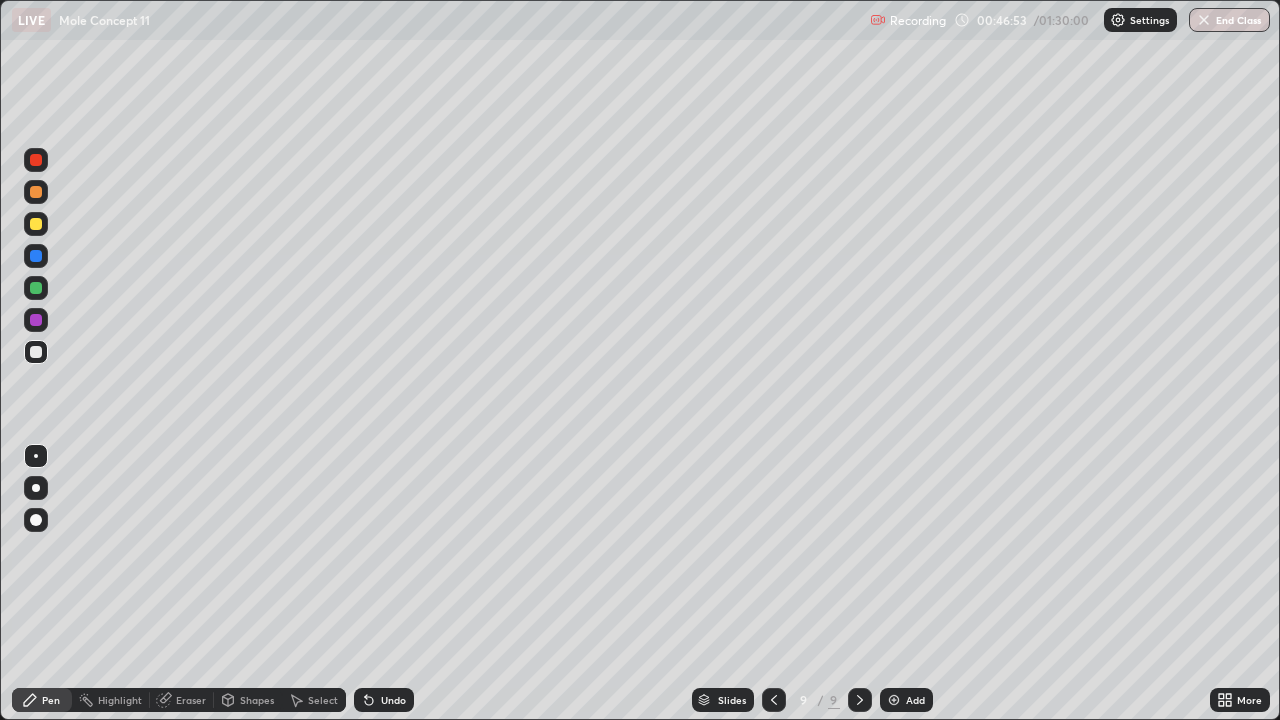 click 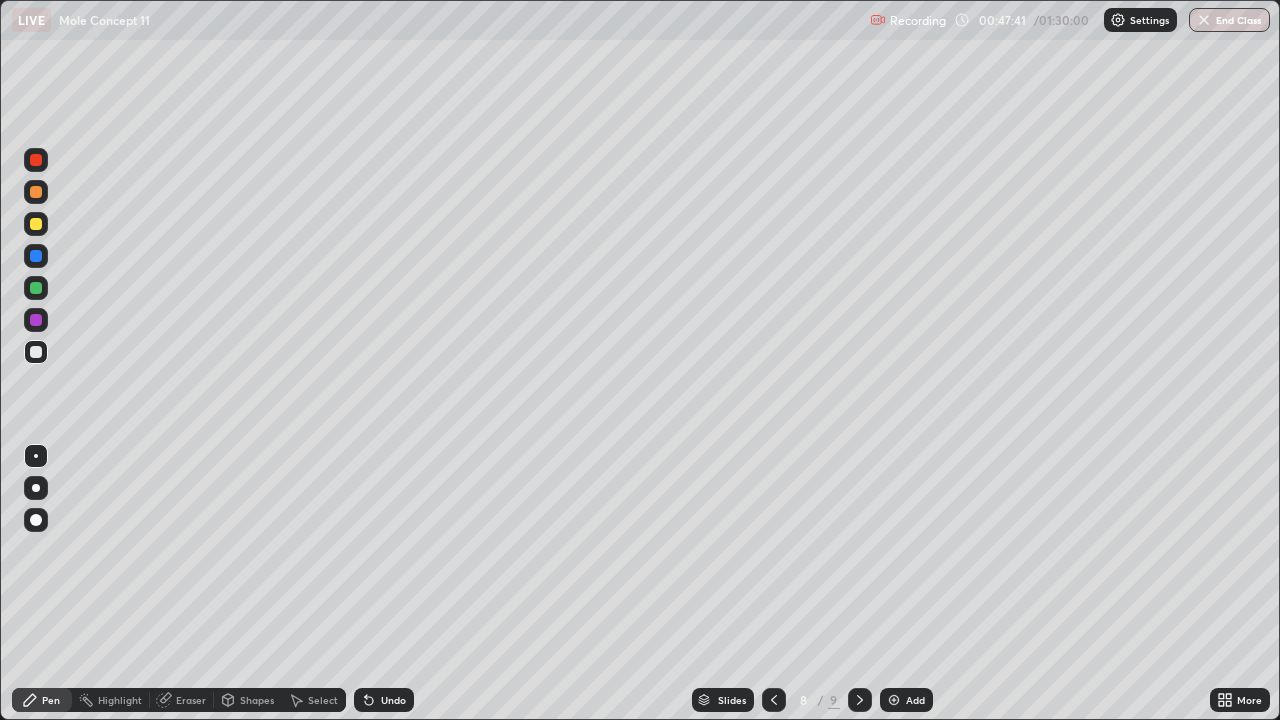 click at bounding box center (894, 700) 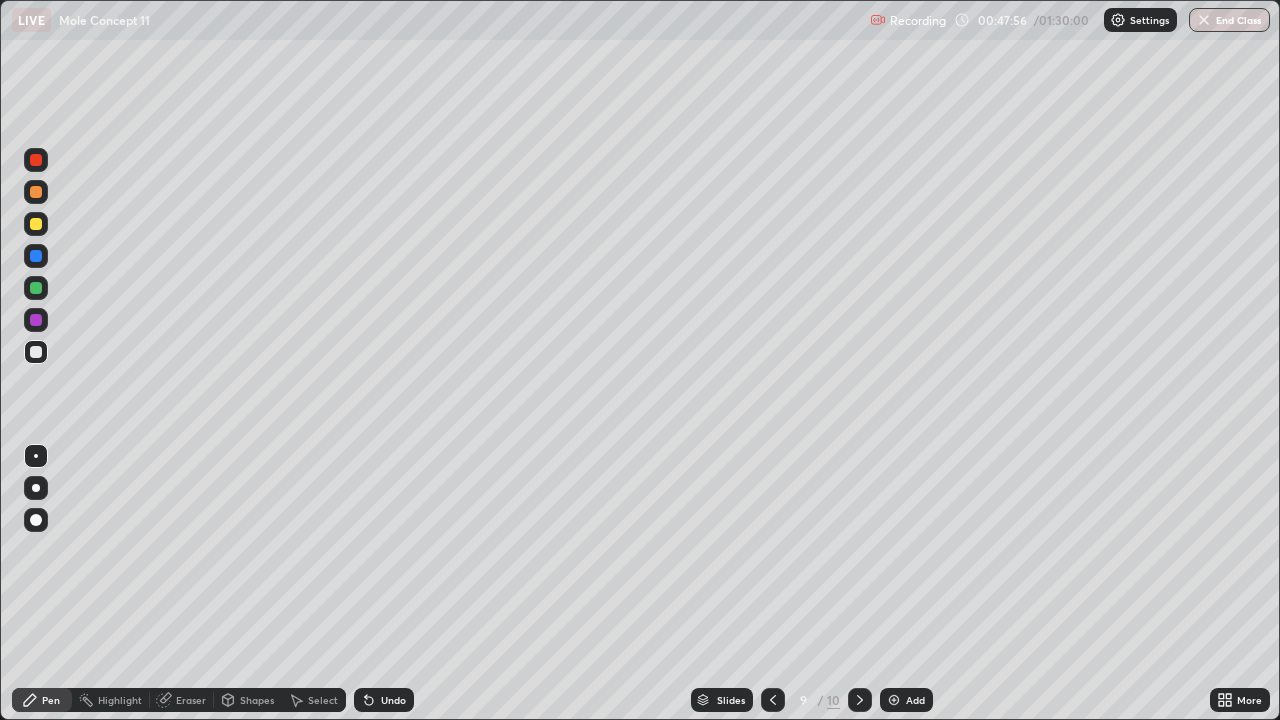 click at bounding box center (36, 224) 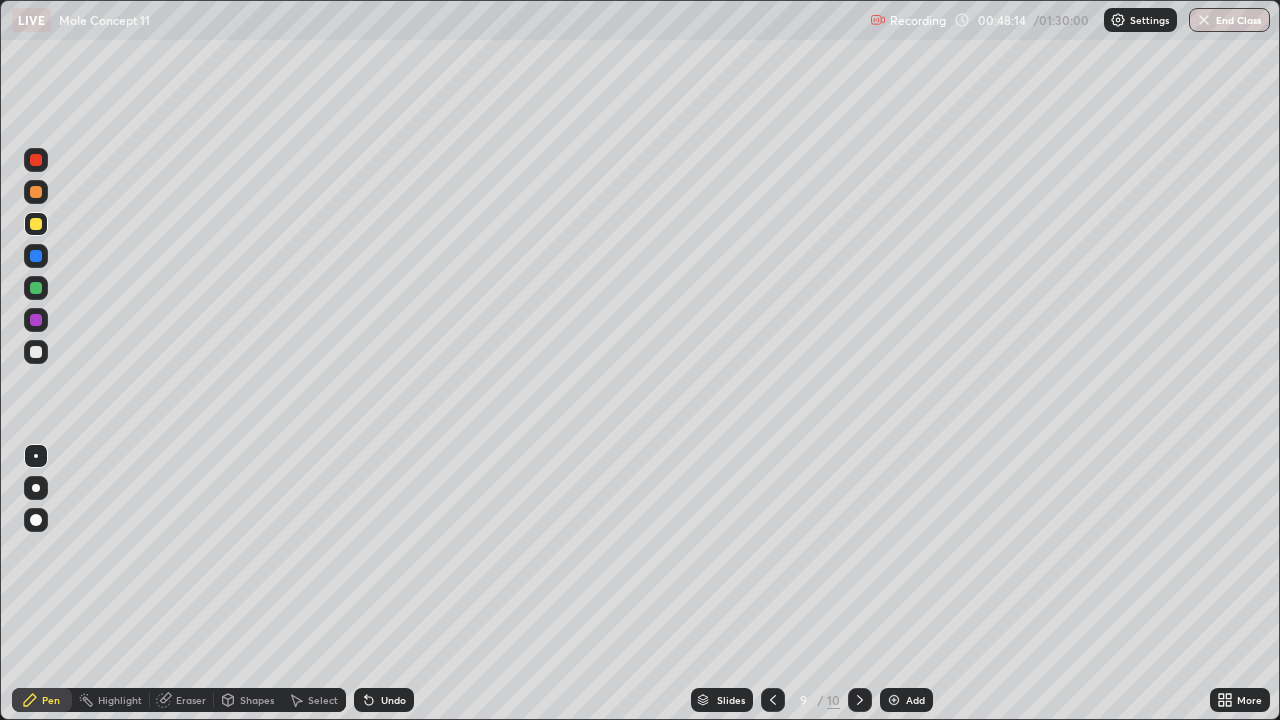 click at bounding box center (36, 288) 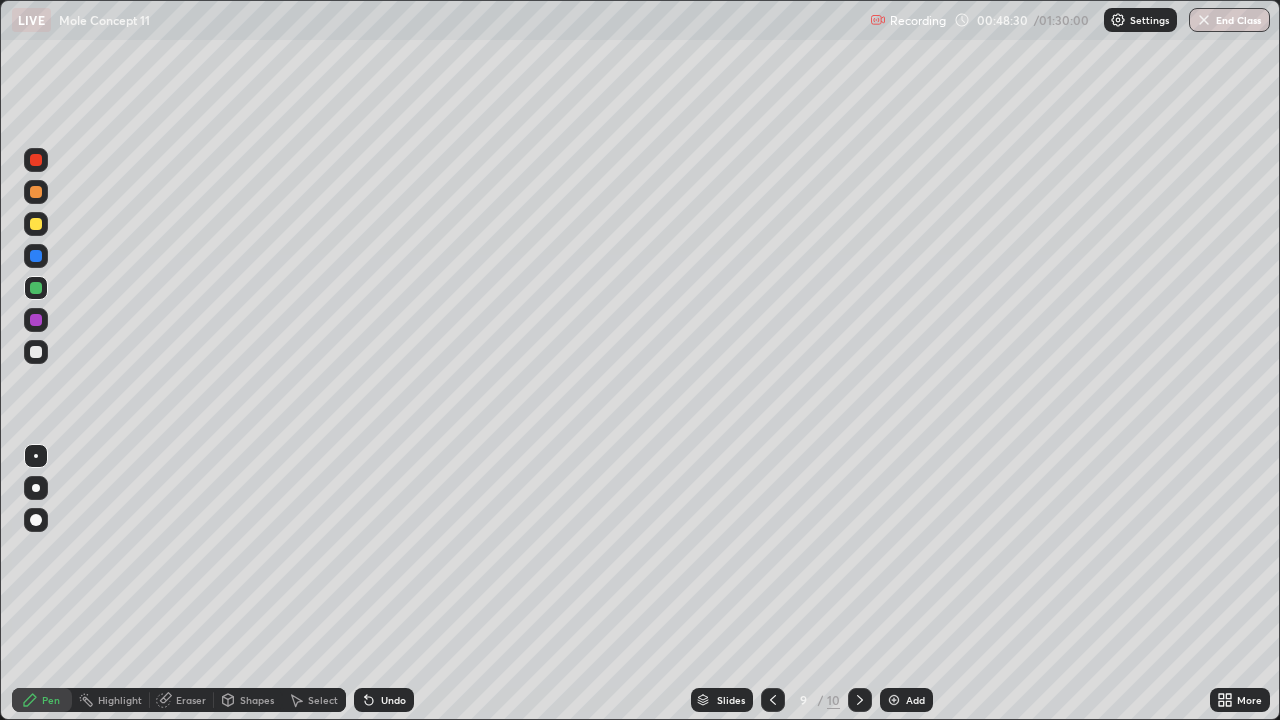 click at bounding box center (36, 352) 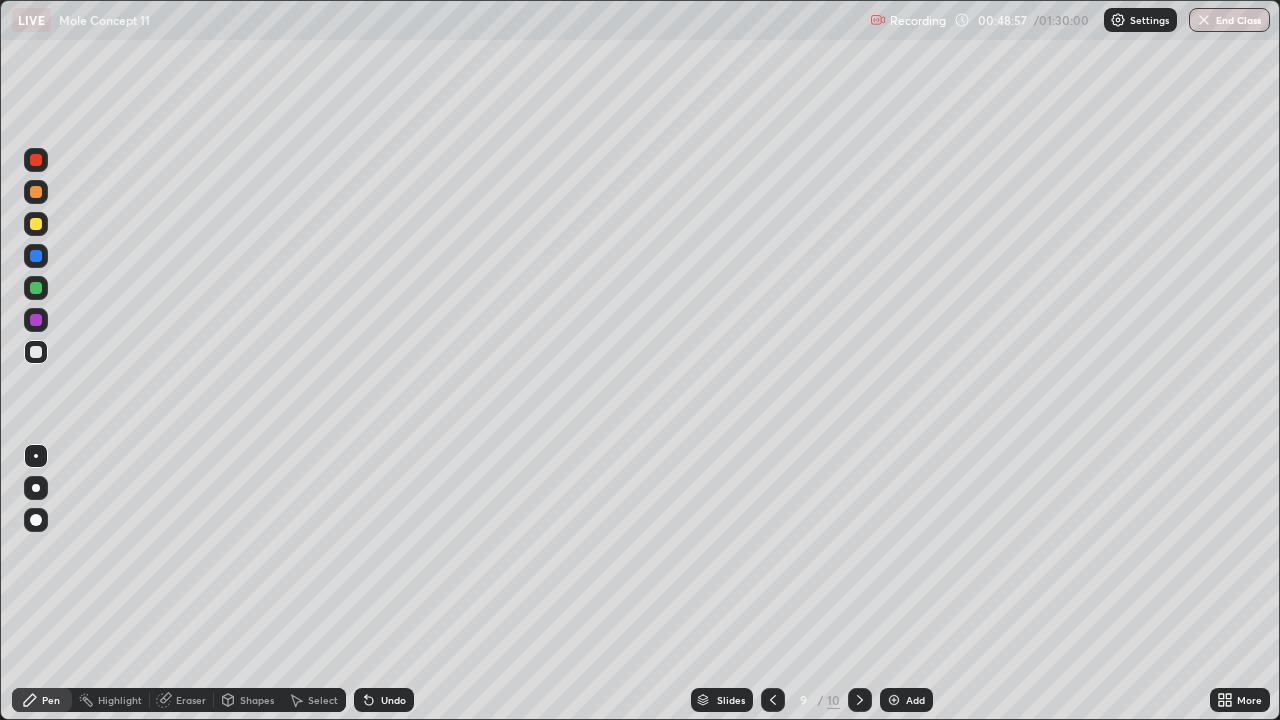 click at bounding box center (36, 256) 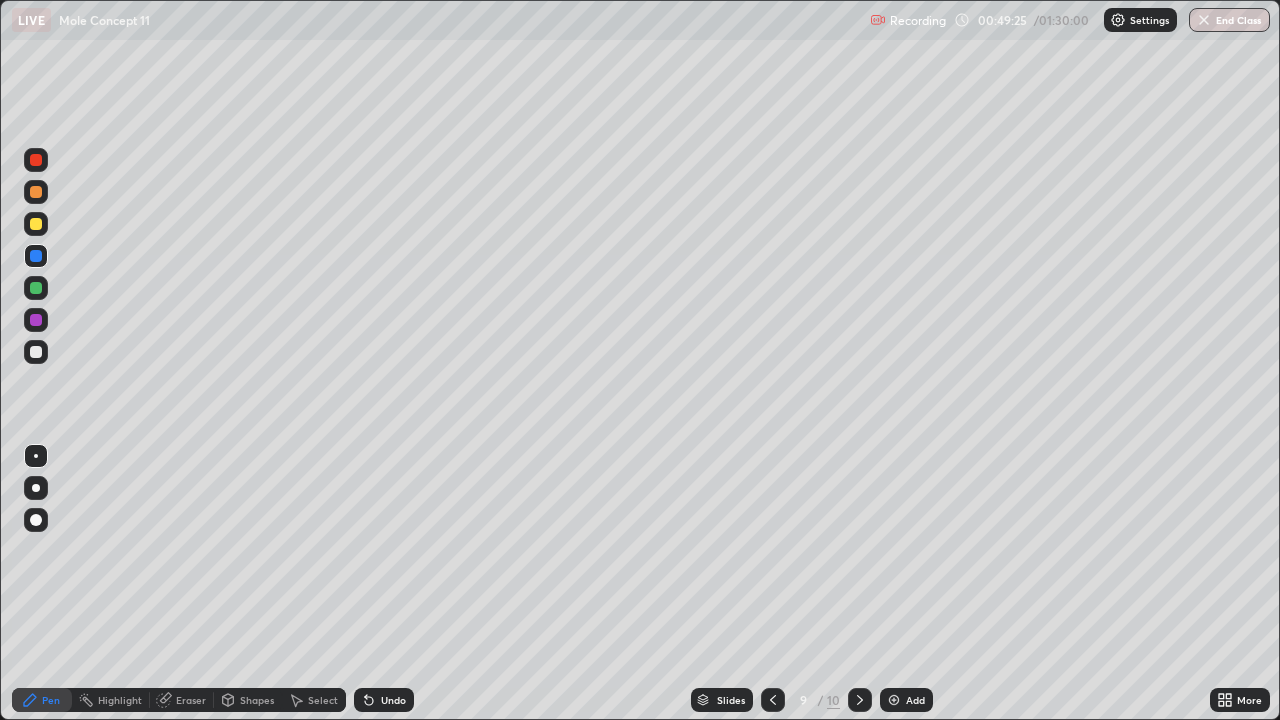 click at bounding box center (36, 352) 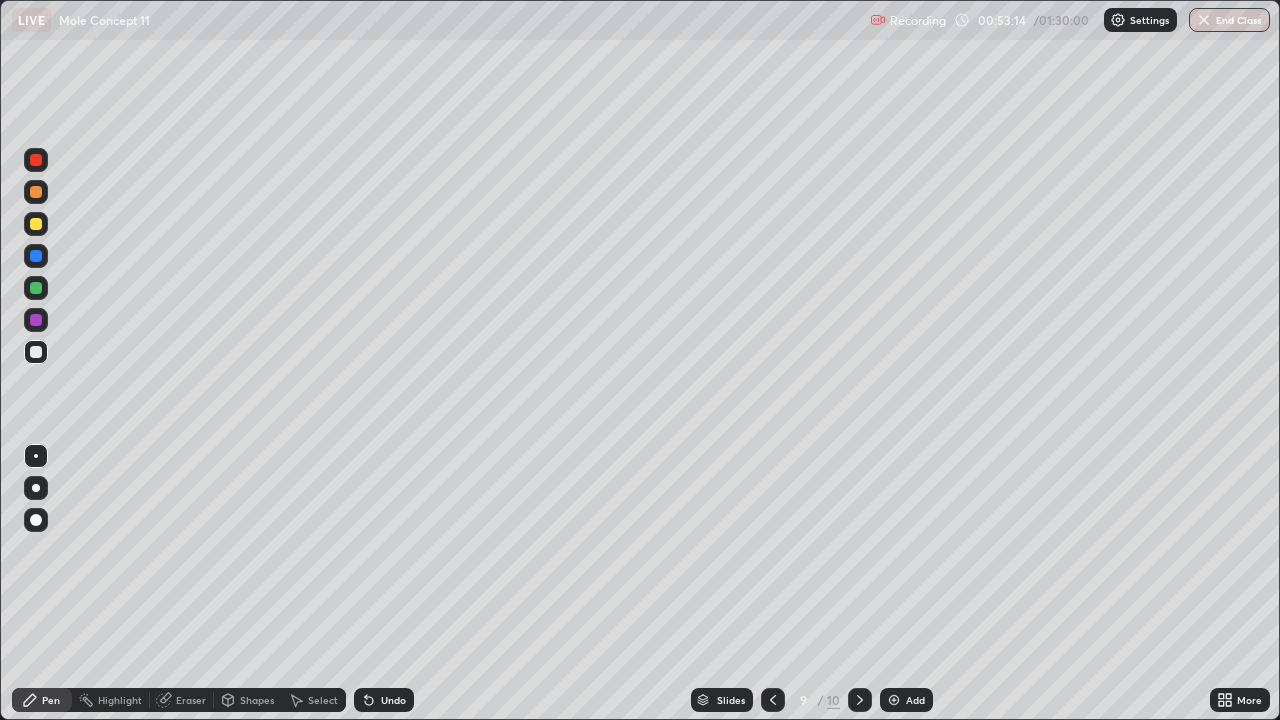 click at bounding box center (36, 288) 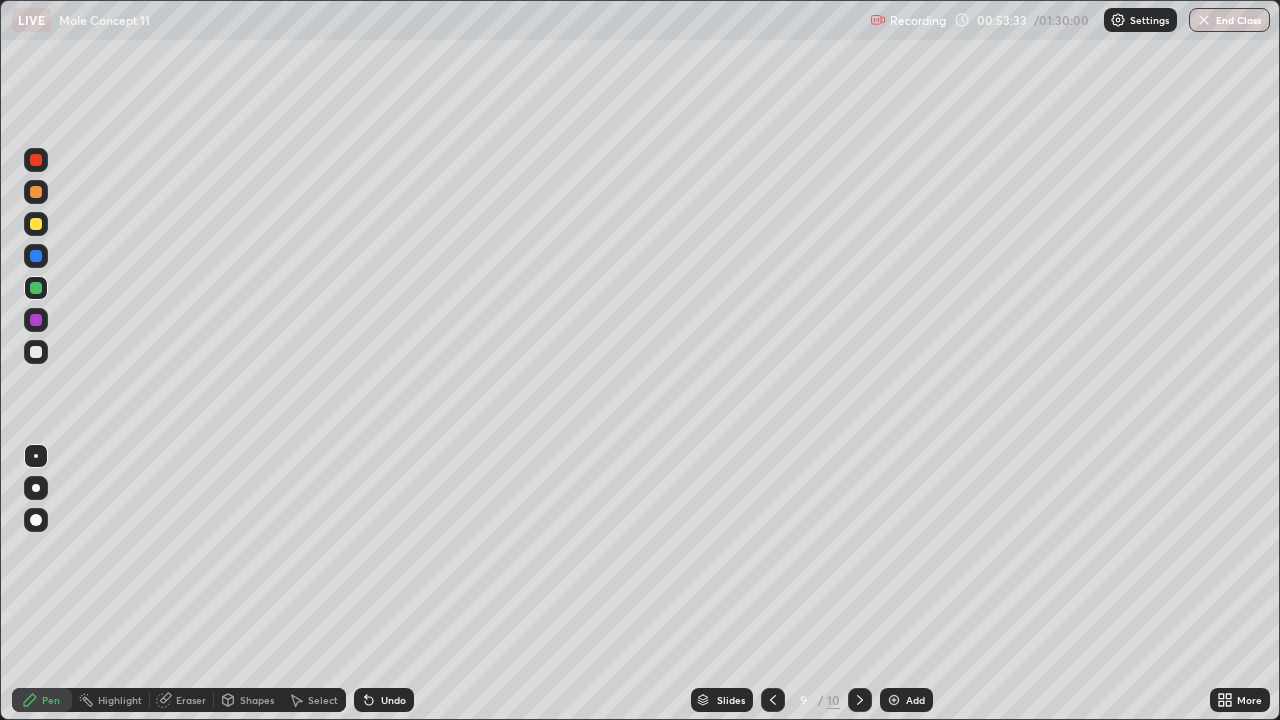 click at bounding box center (36, 352) 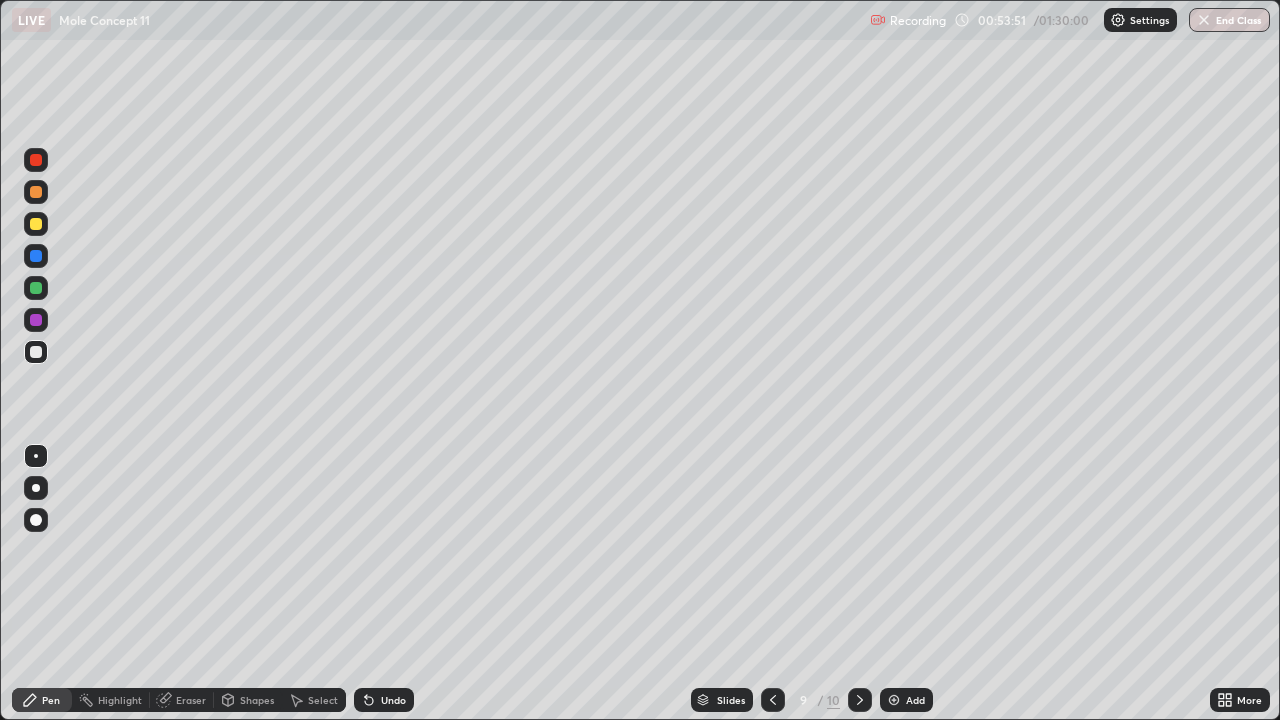 click on "Undo" at bounding box center (393, 700) 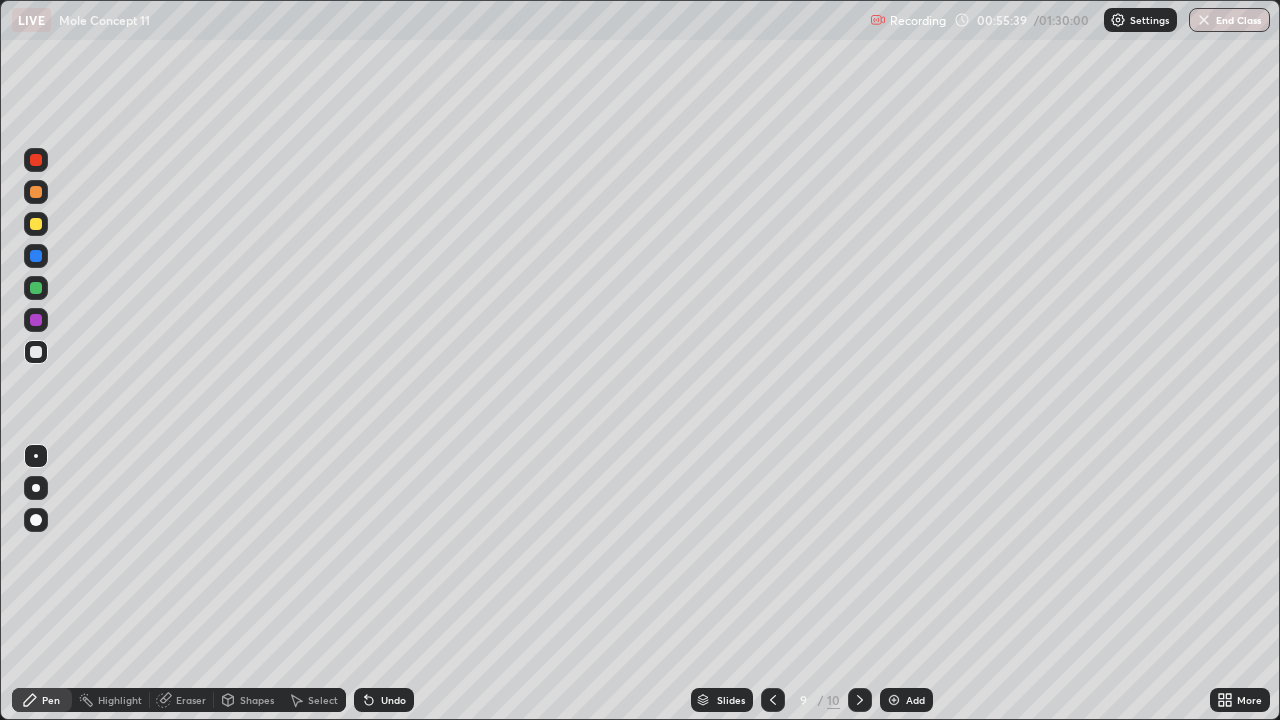 click at bounding box center [36, 288] 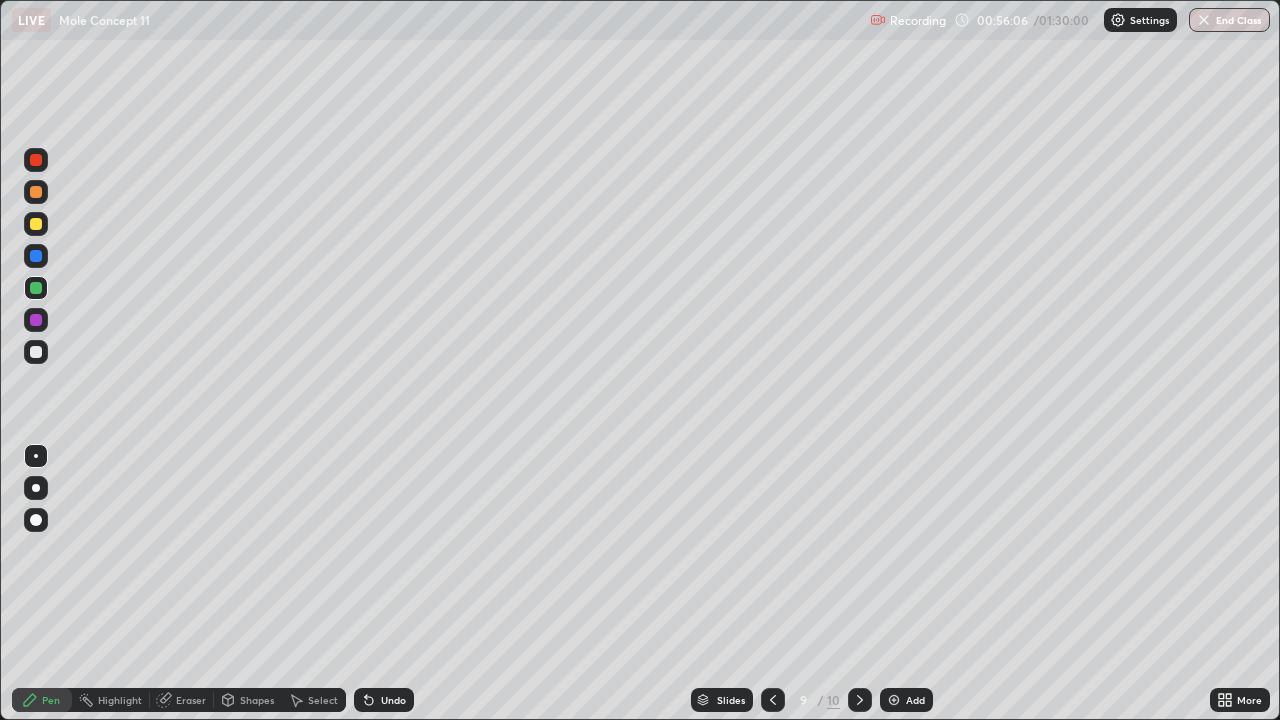 click on "Undo" at bounding box center (393, 700) 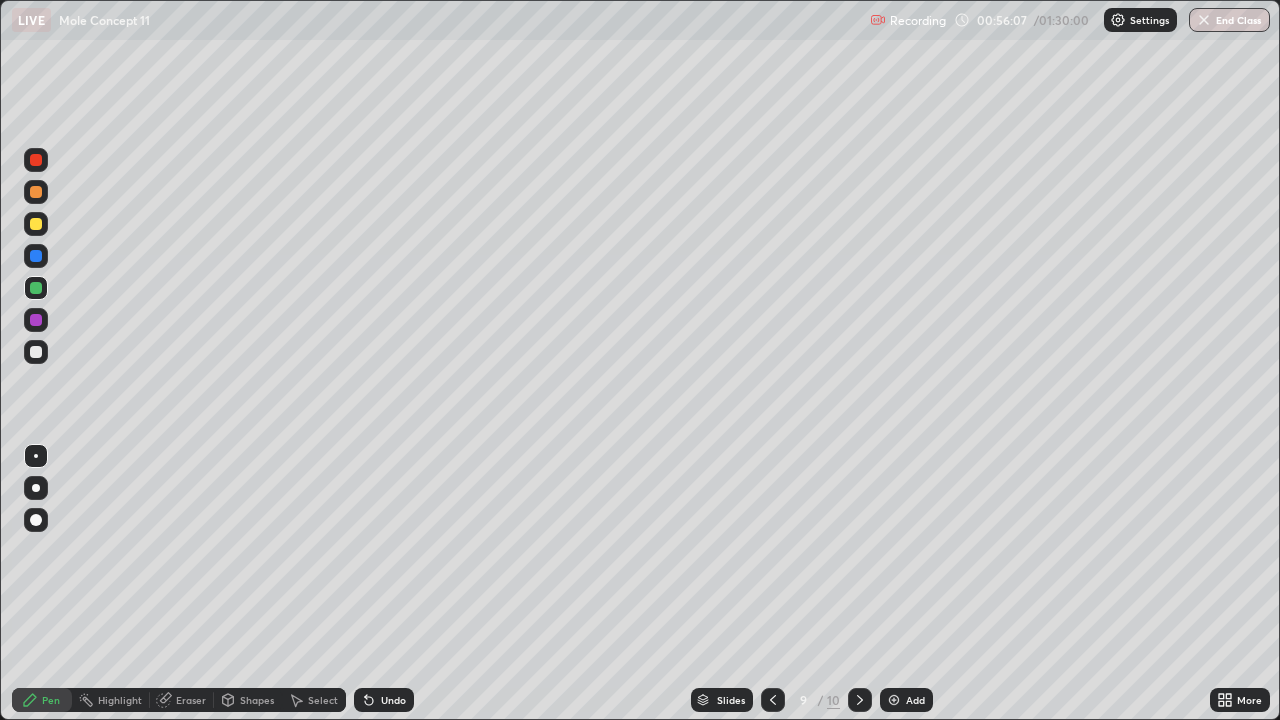 click on "Undo" at bounding box center (393, 700) 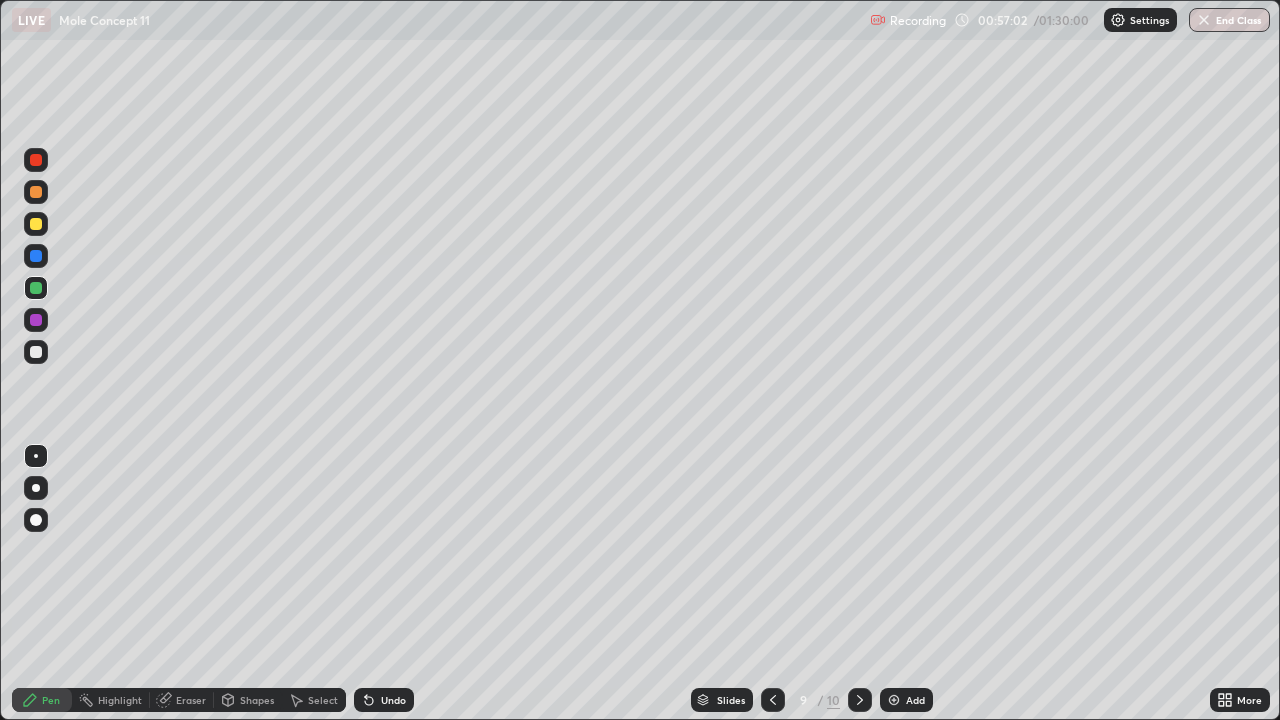 click 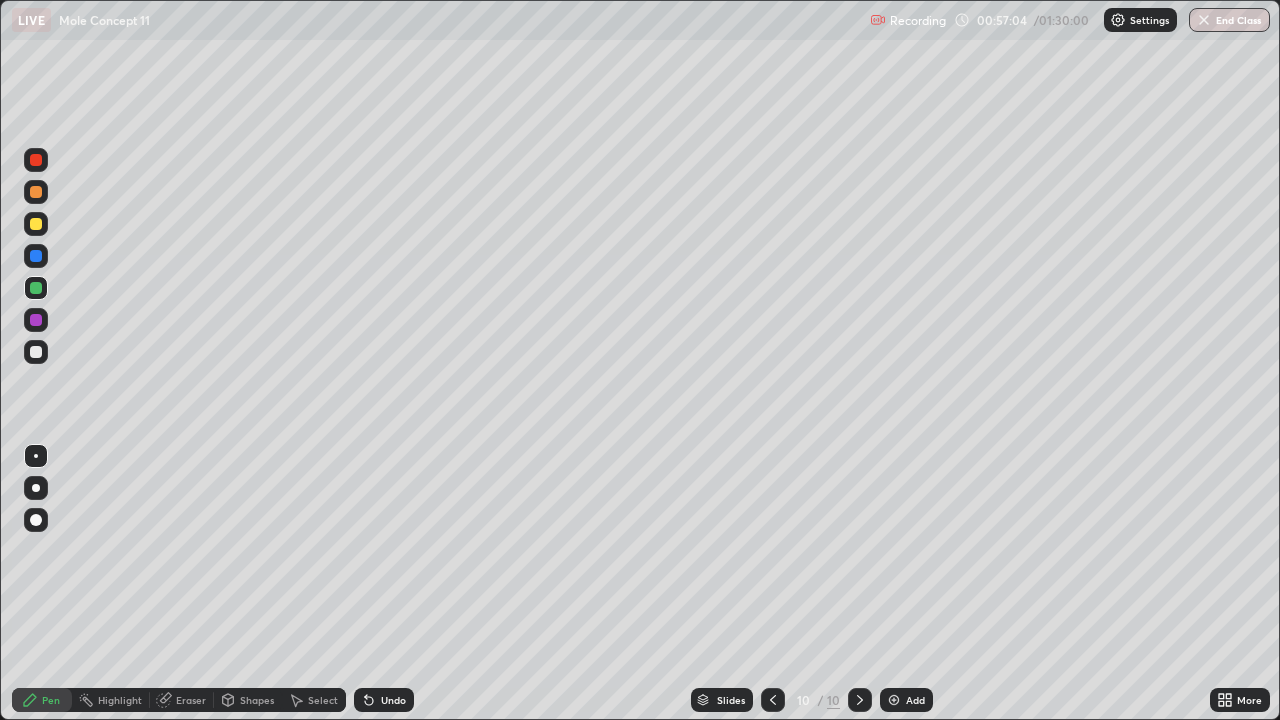 click 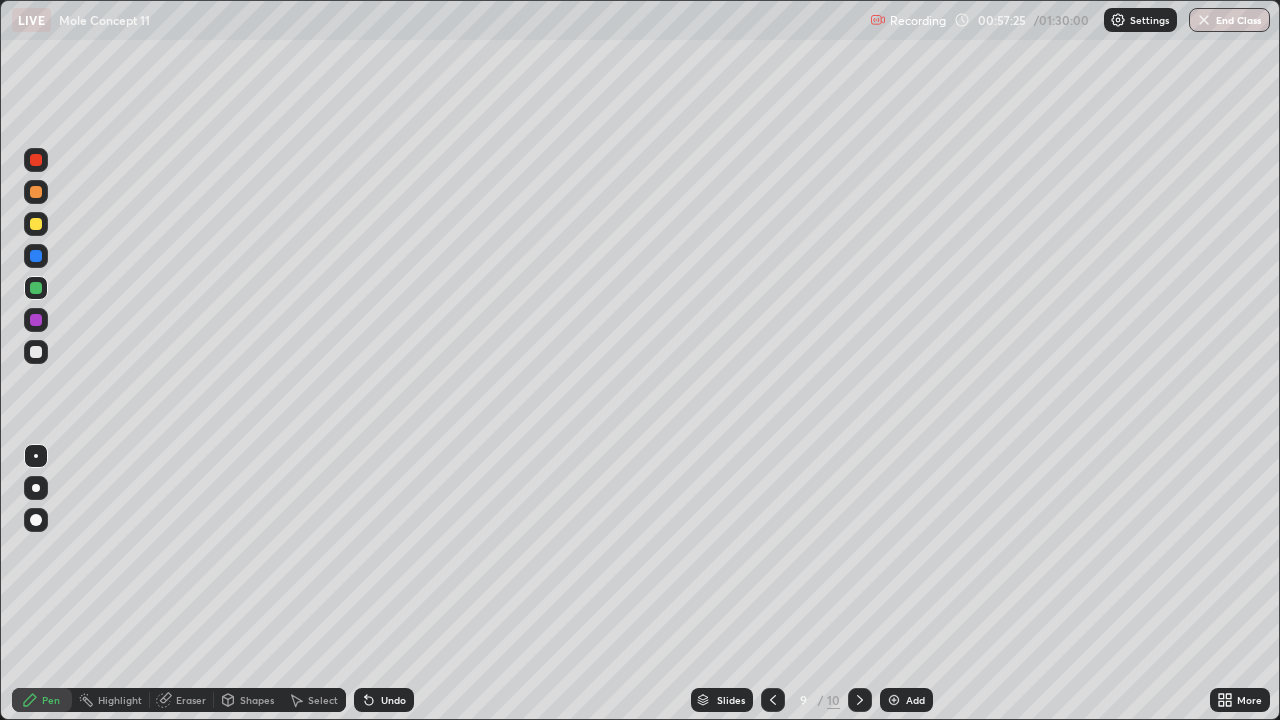 click at bounding box center (894, 700) 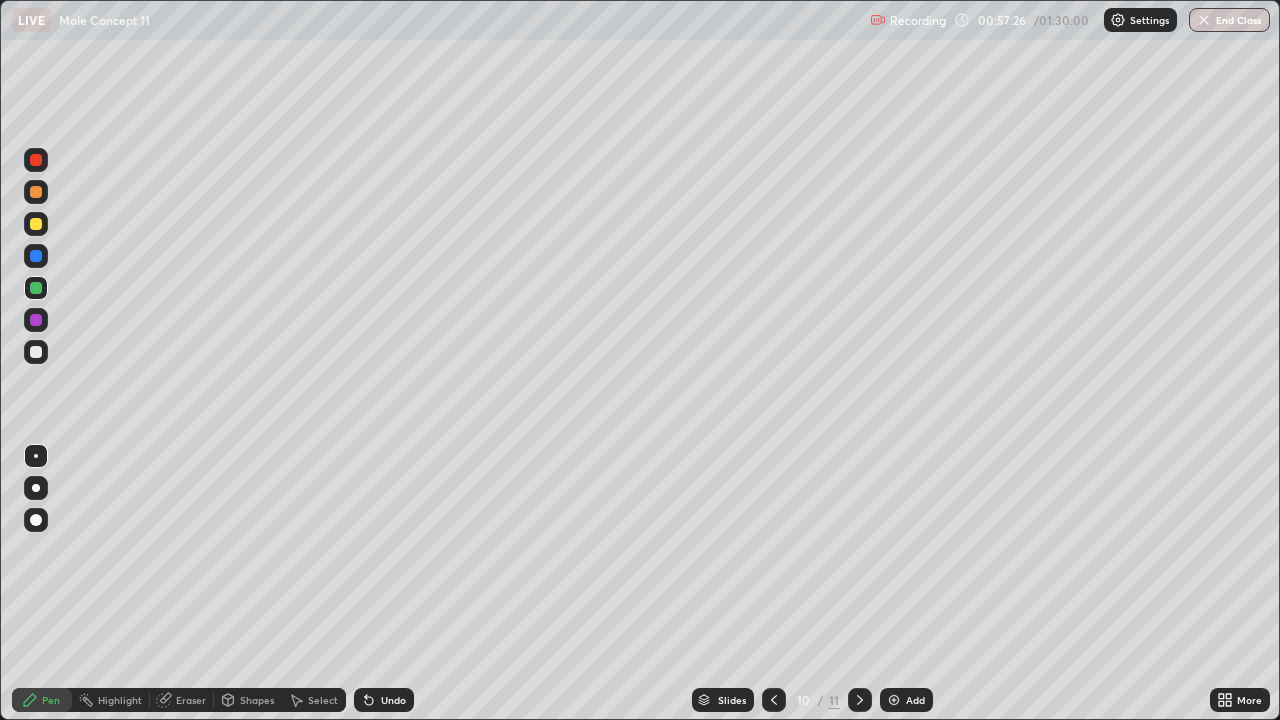 click at bounding box center [36, 224] 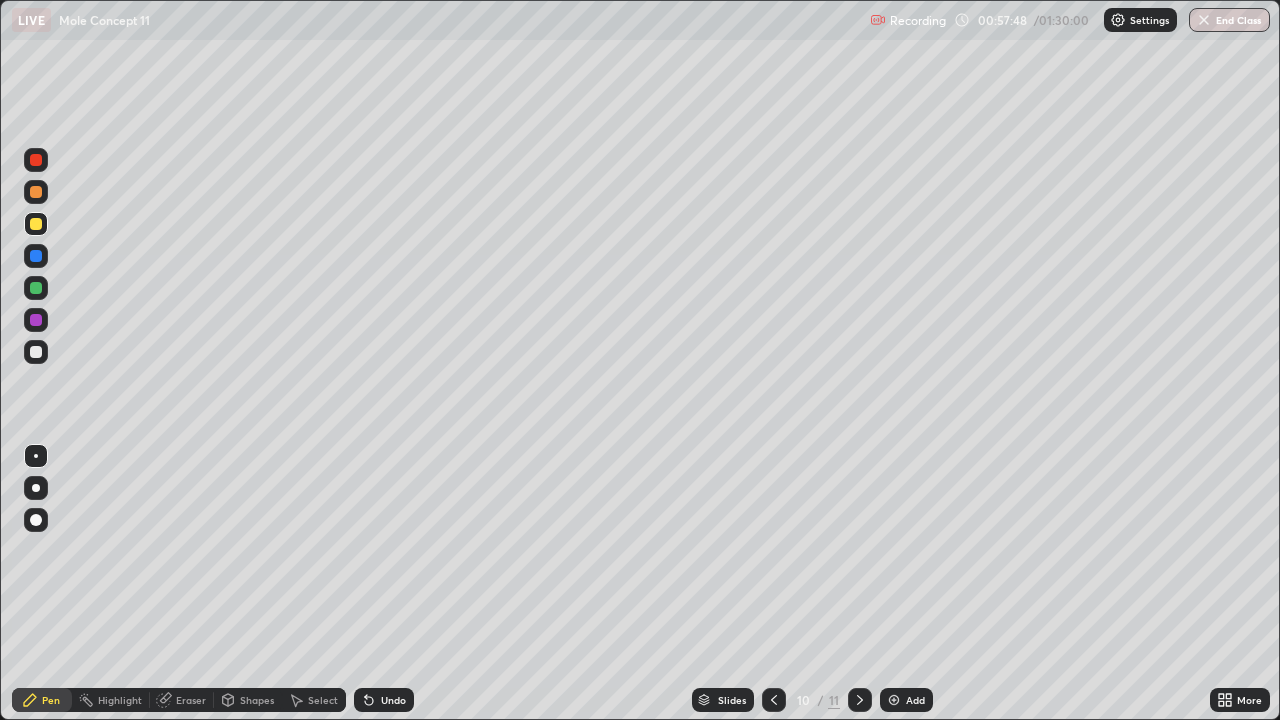 click at bounding box center [36, 288] 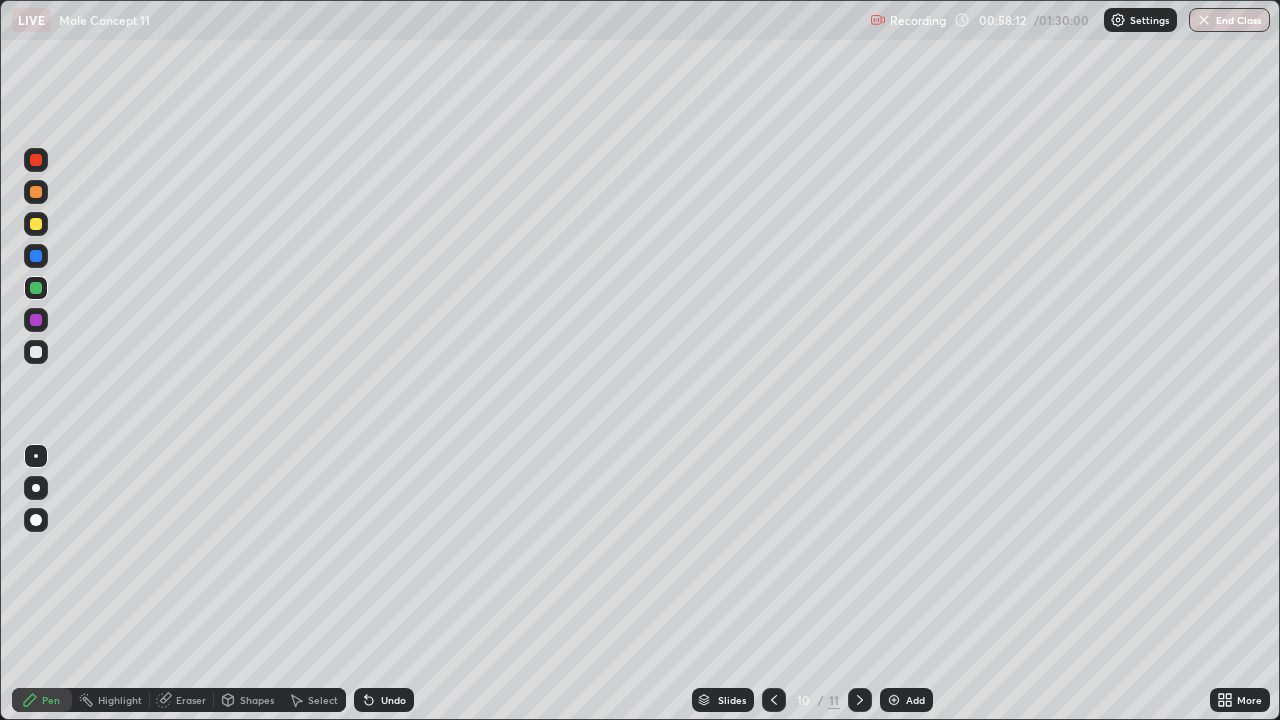 click at bounding box center [36, 352] 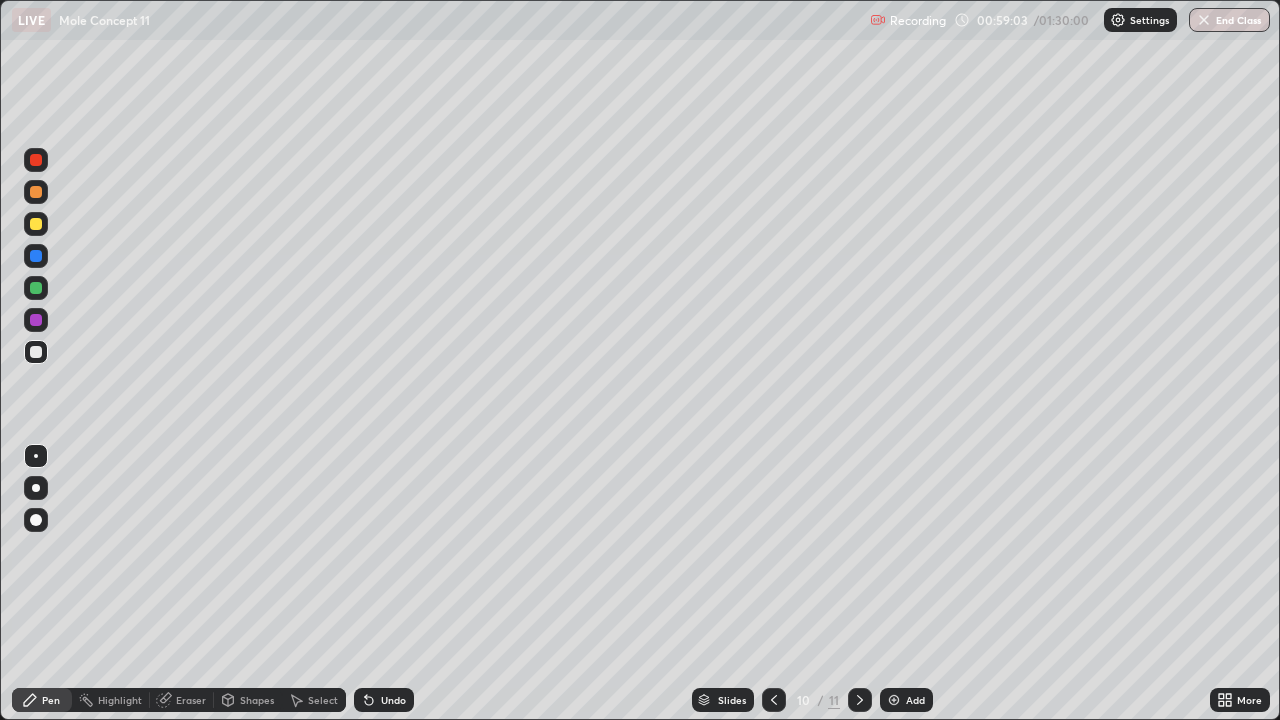 click at bounding box center [36, 256] 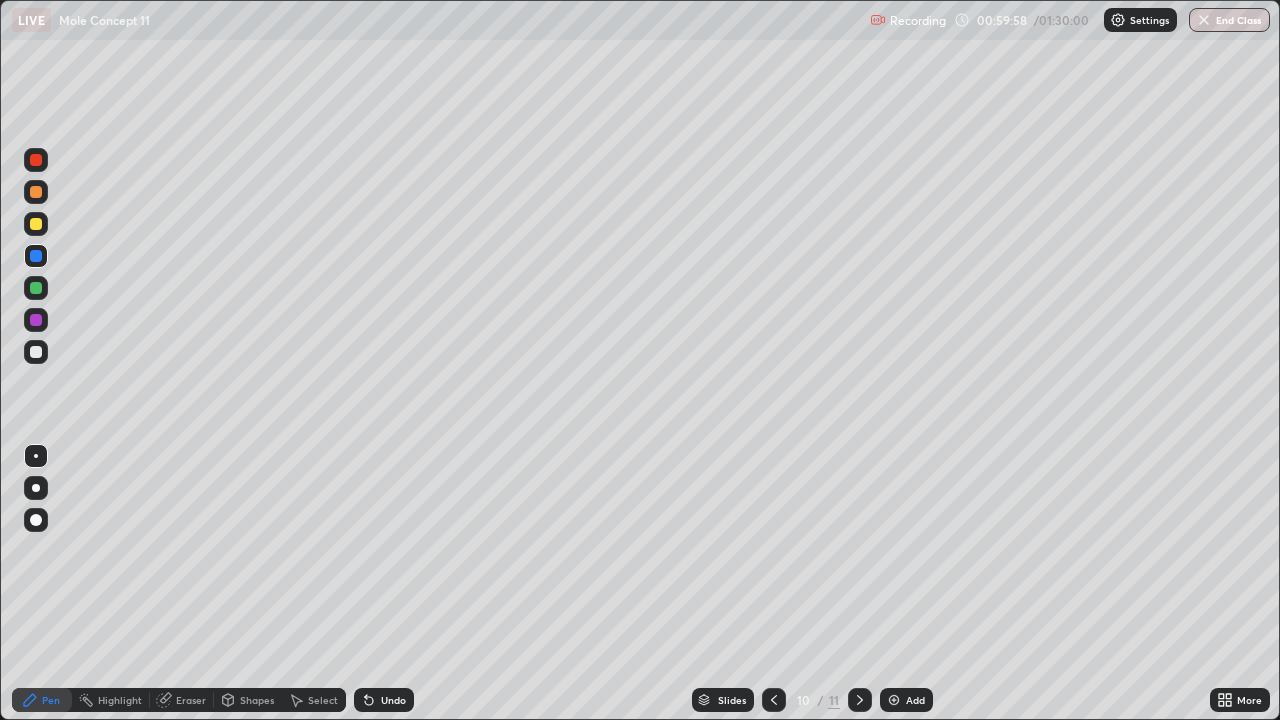 click 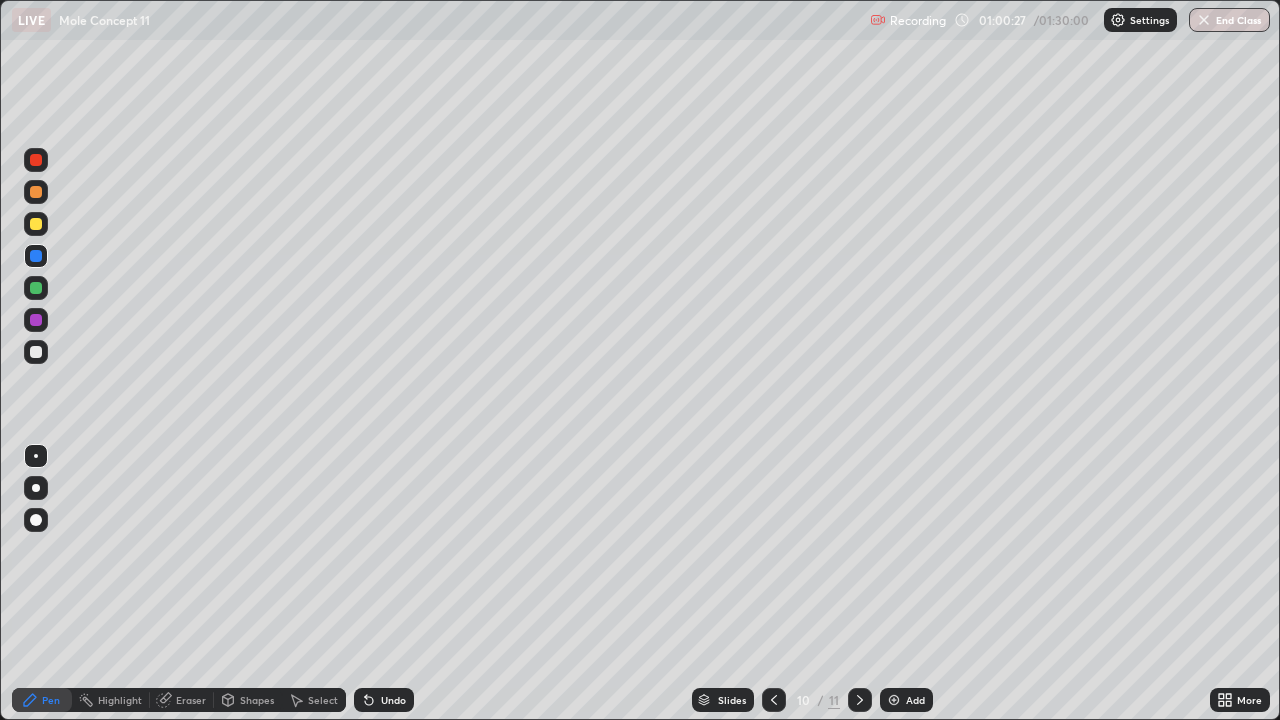 click at bounding box center [36, 288] 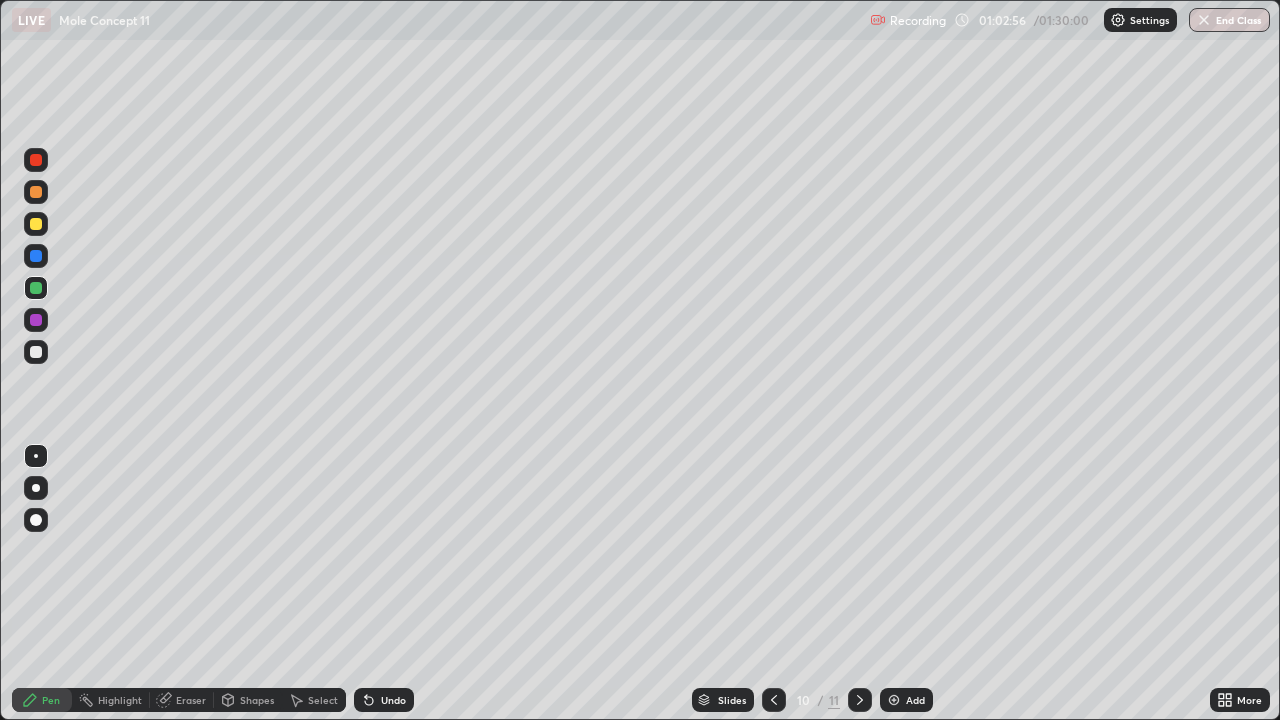 click at bounding box center [36, 224] 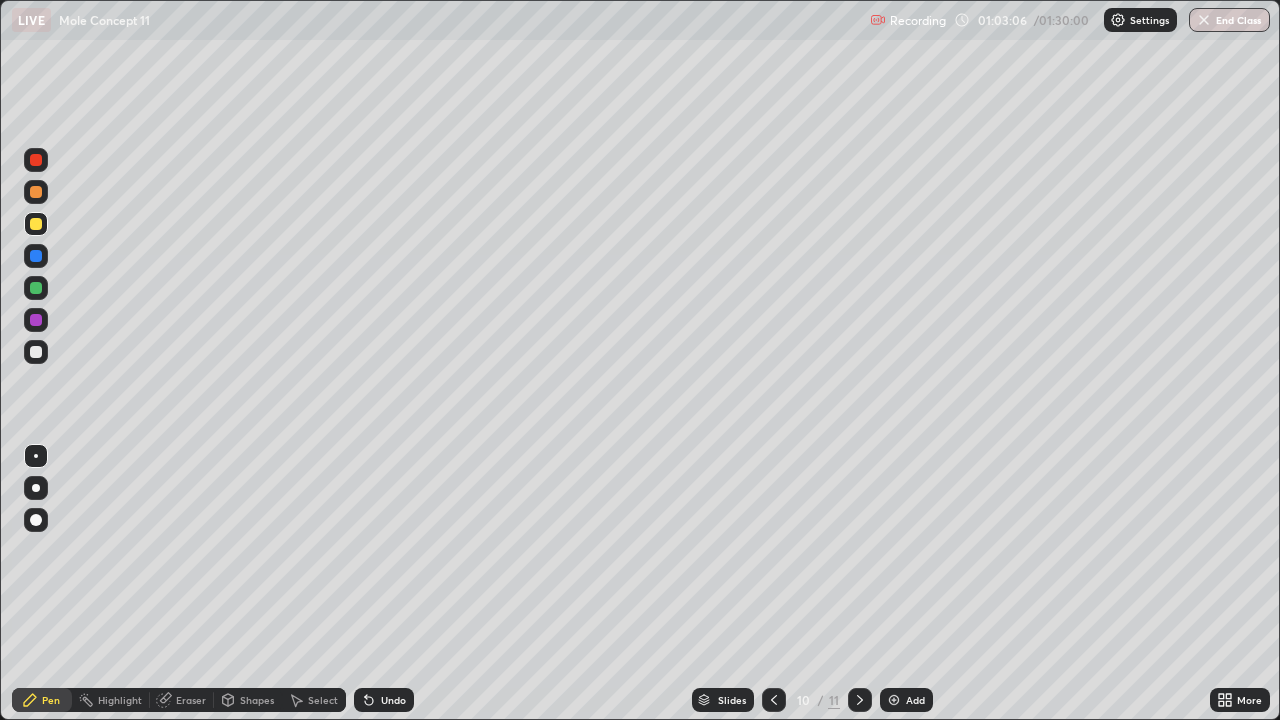 click on "Undo" at bounding box center [393, 700] 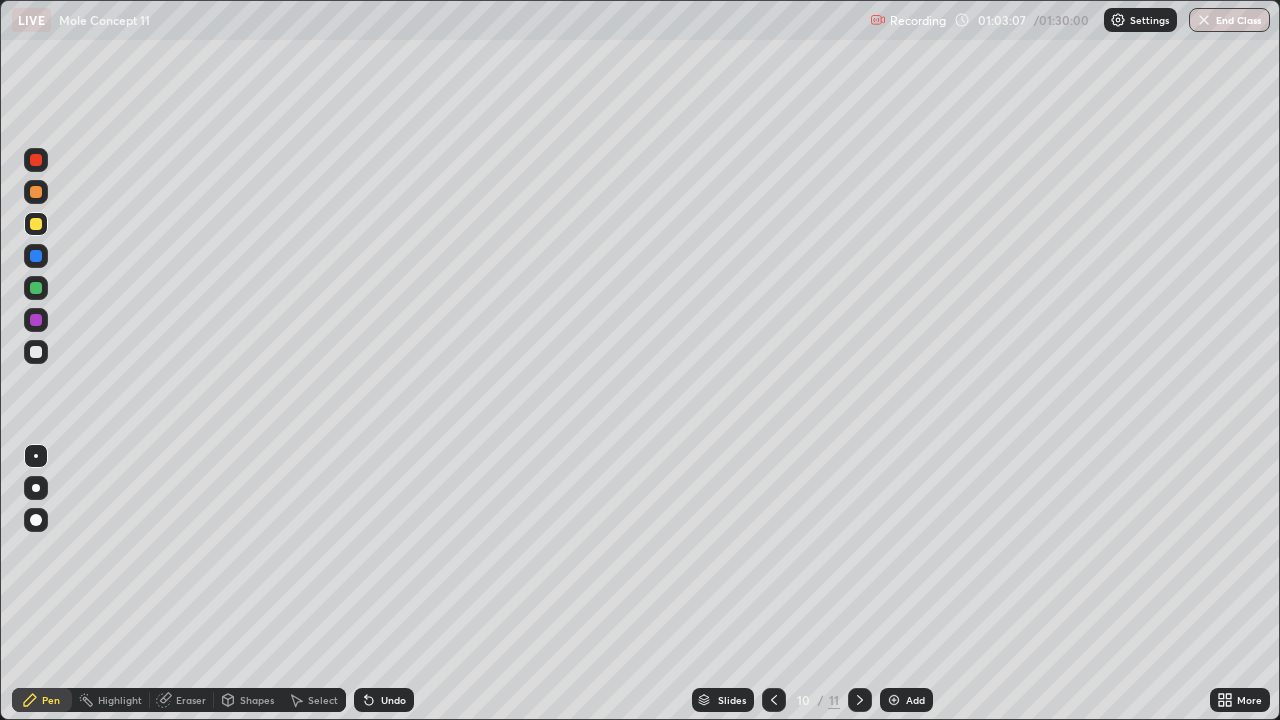 click on "Undo" at bounding box center [393, 700] 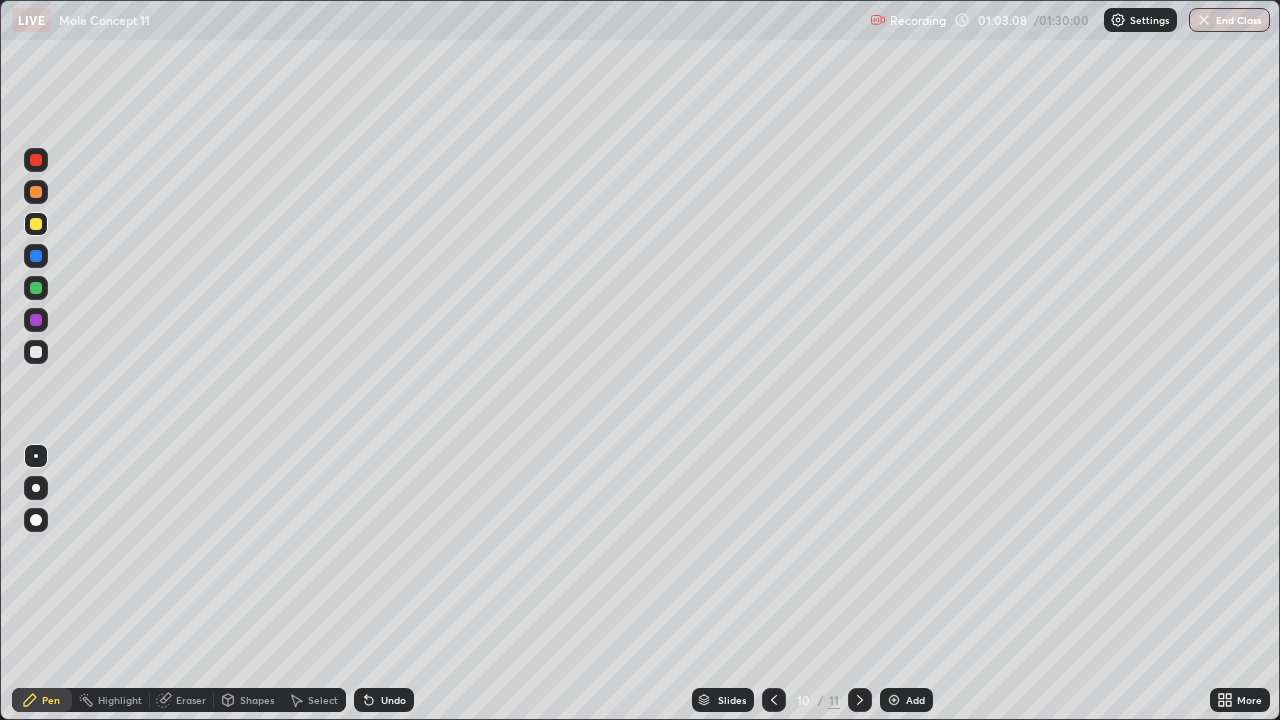 click on "Undo" at bounding box center (393, 700) 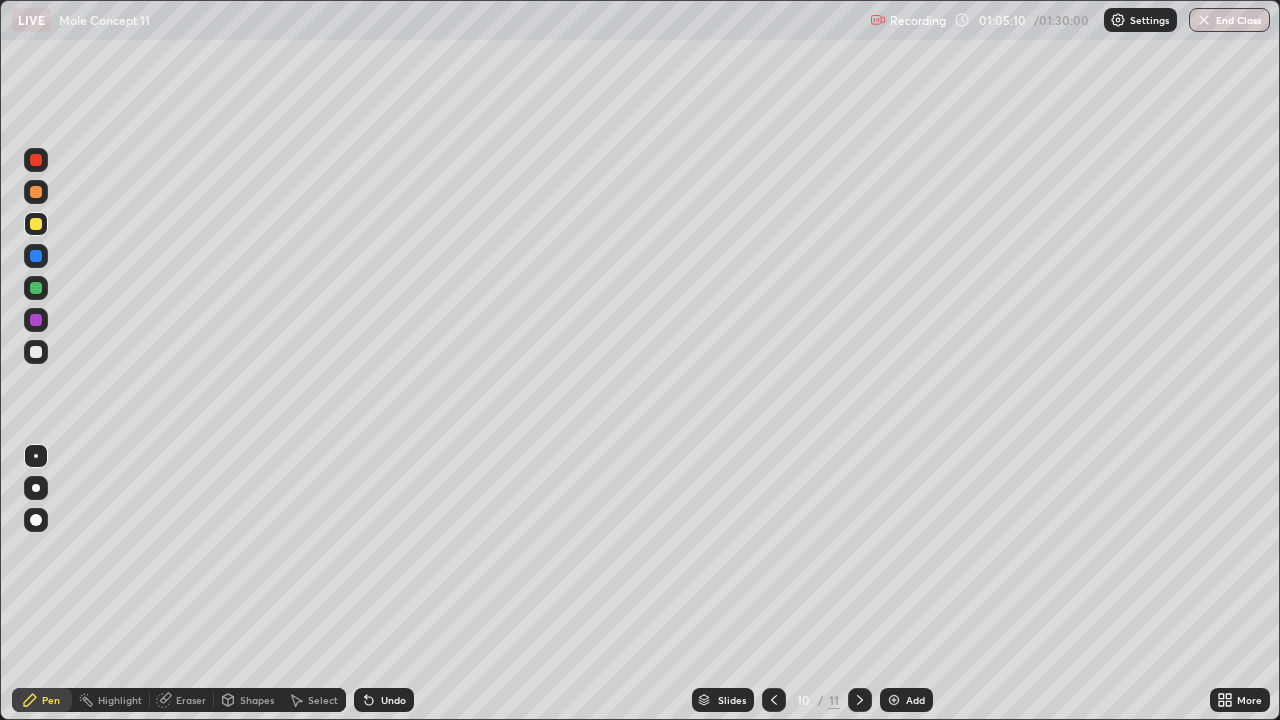 click at bounding box center (36, 352) 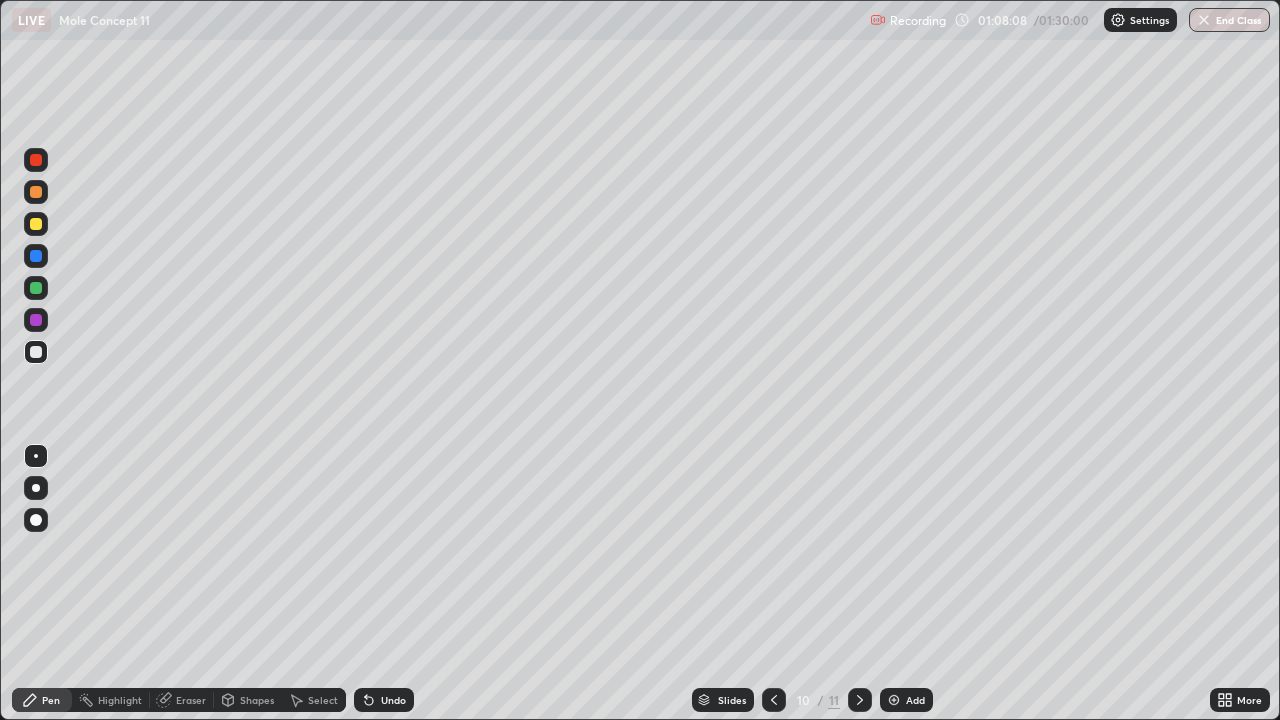 click at bounding box center (894, 700) 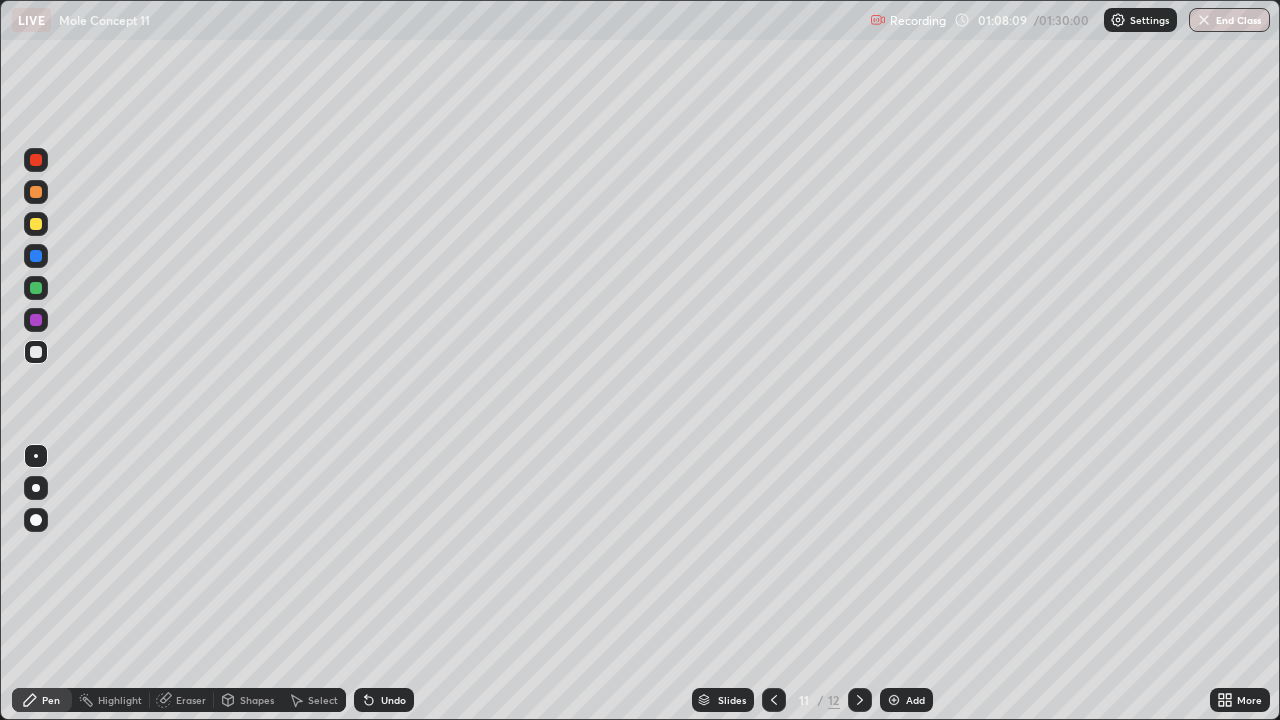 click at bounding box center (36, 224) 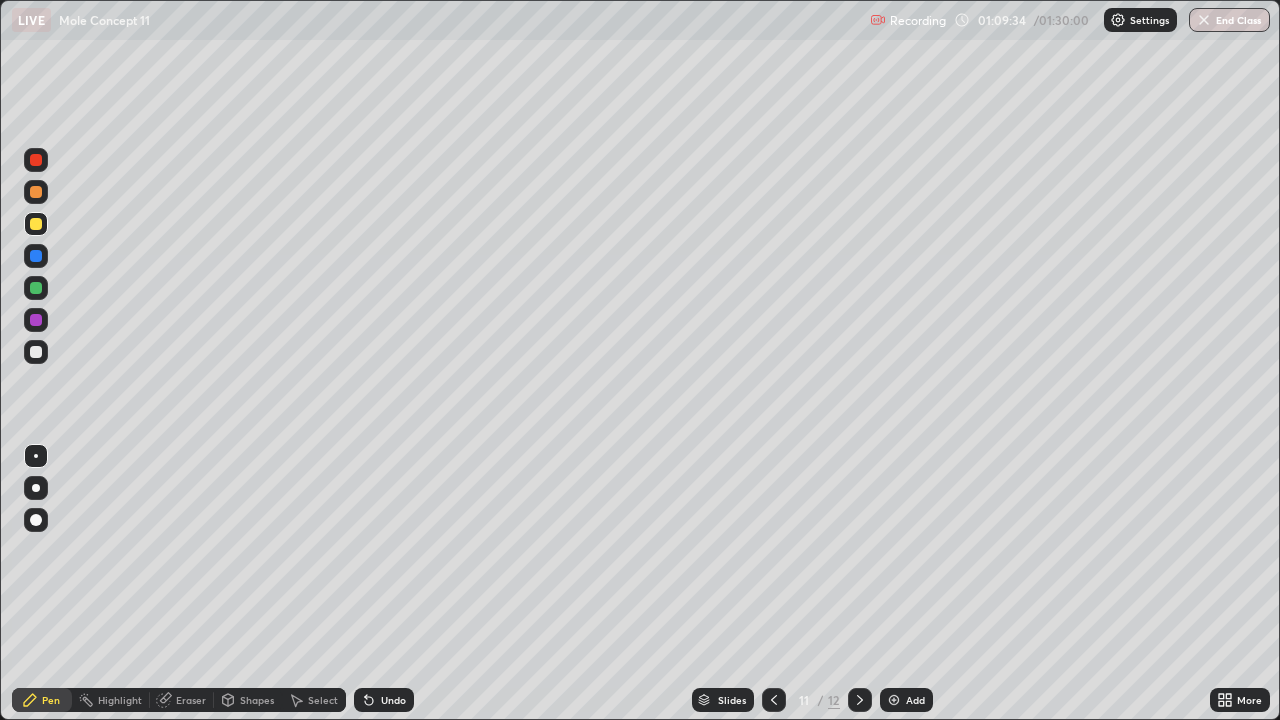 click at bounding box center (36, 288) 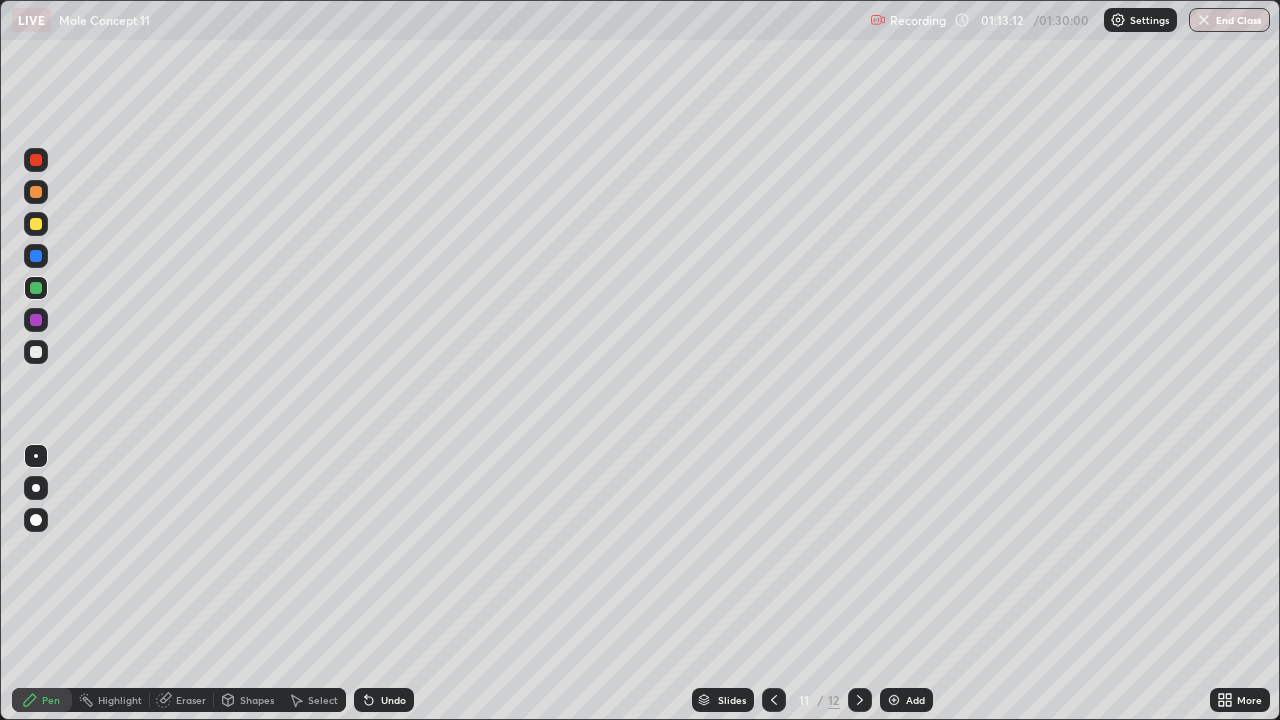 click at bounding box center (36, 224) 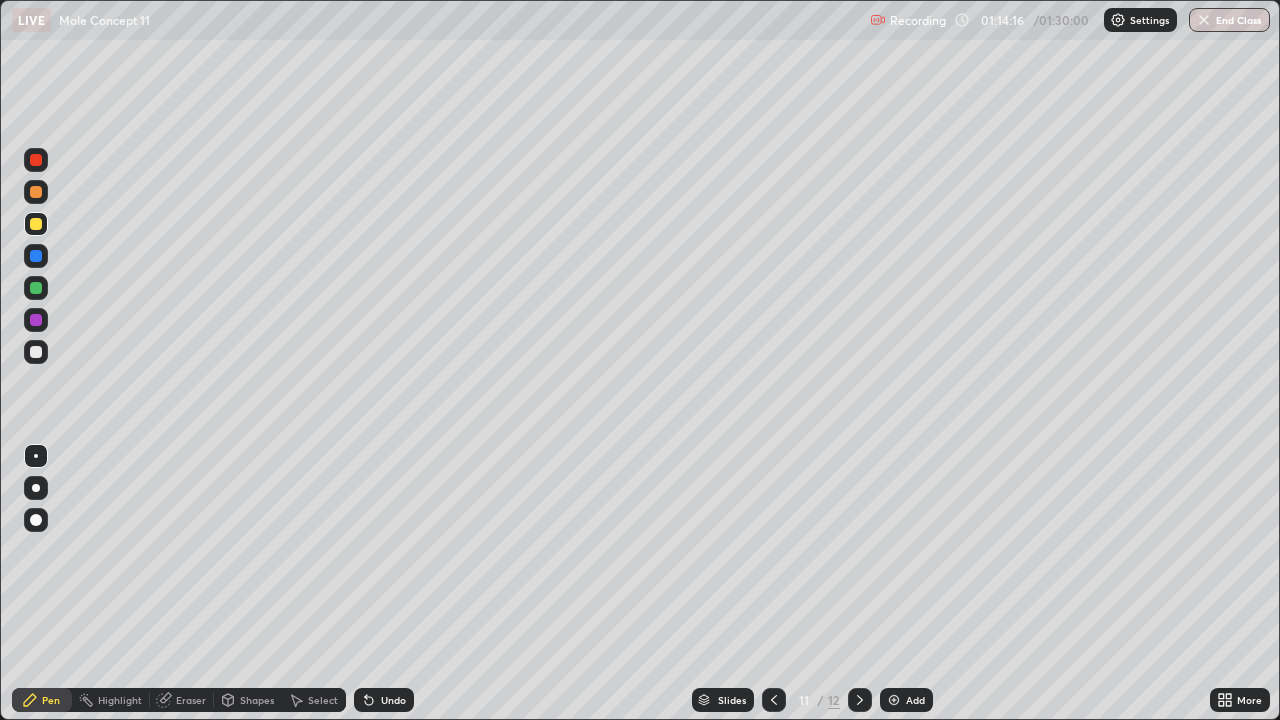 click on "Undo" at bounding box center [384, 700] 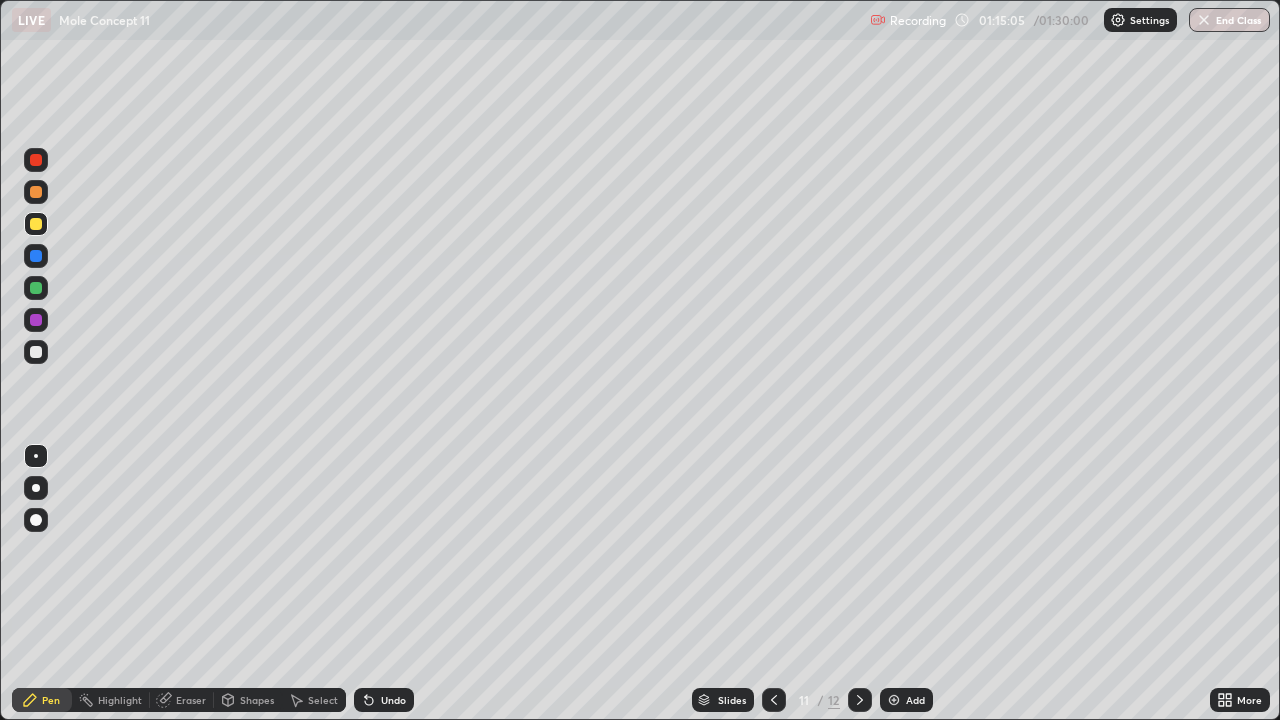 click on "Undo" at bounding box center (393, 700) 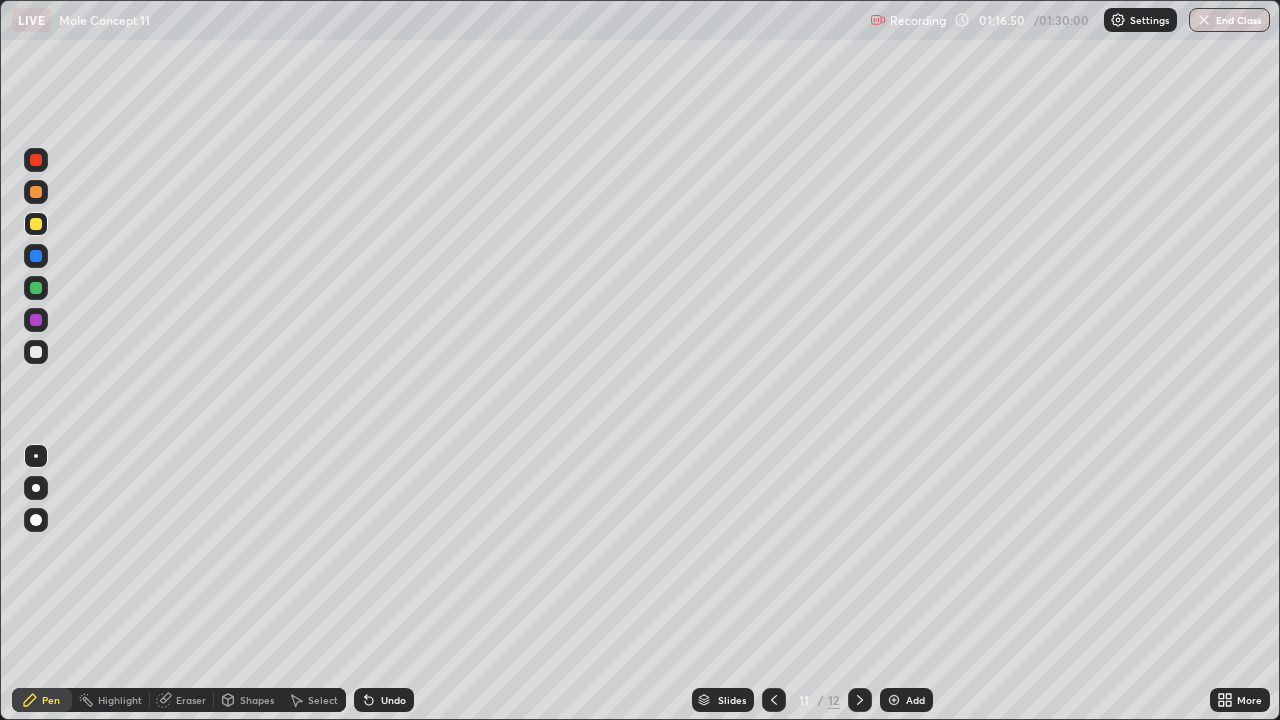 click on "Select" at bounding box center (323, 700) 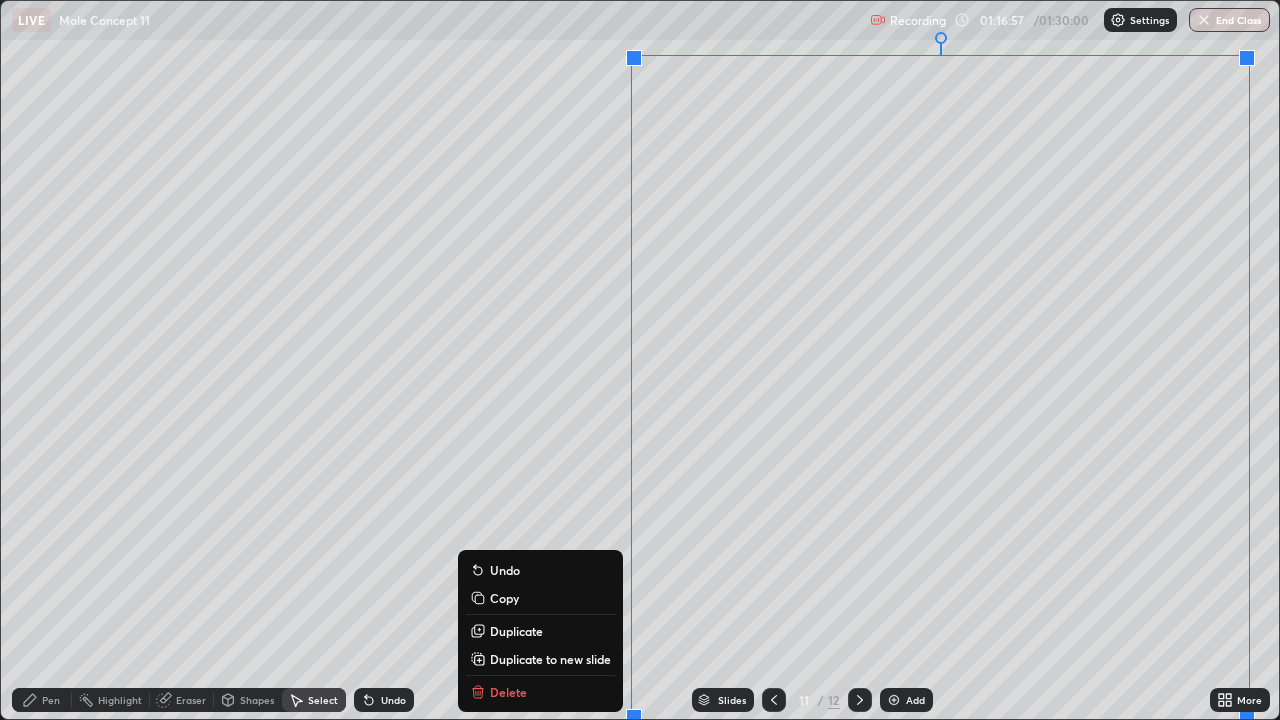 click on "Duplicate to new slide" at bounding box center [550, 659] 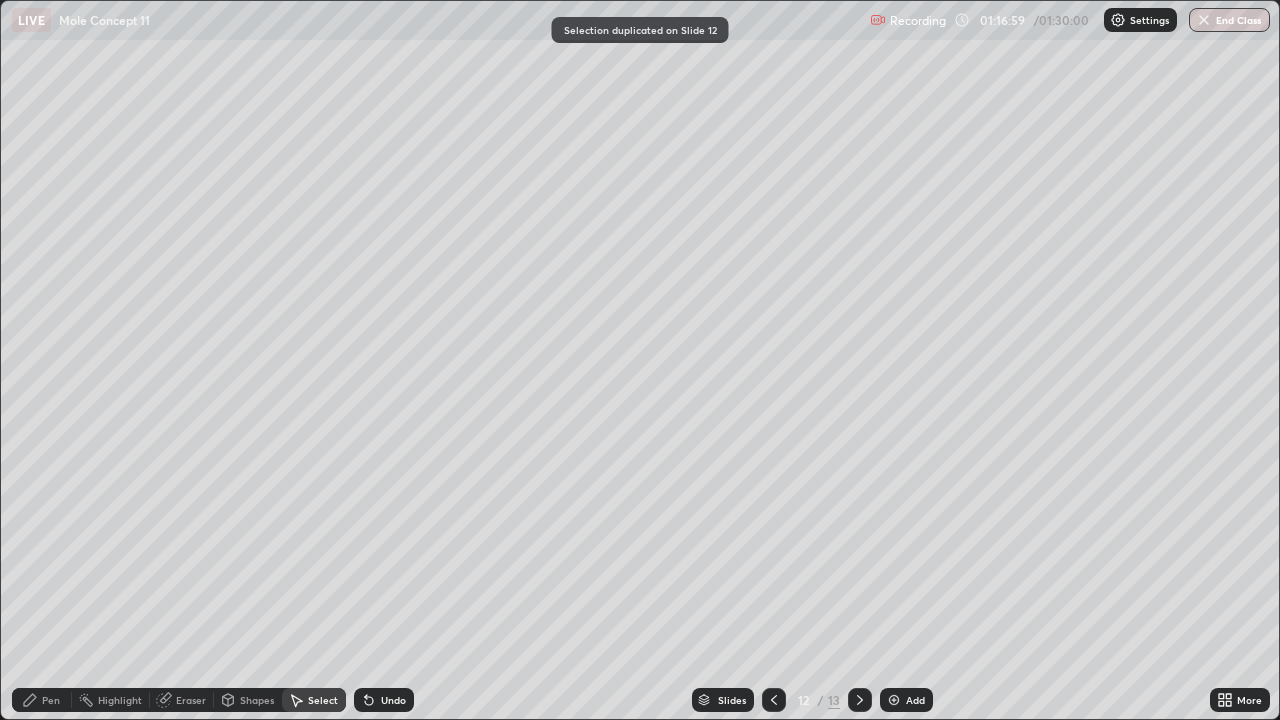 click on "Eraser" at bounding box center (191, 700) 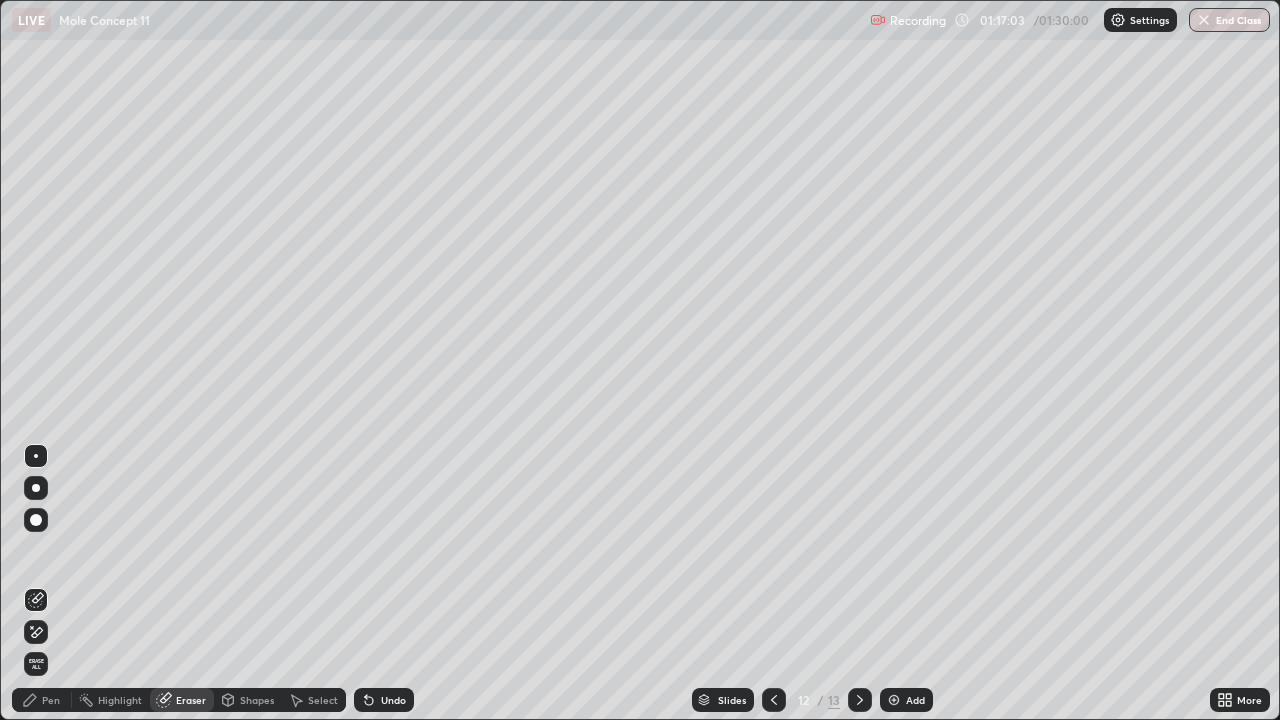 click on "Pen" at bounding box center (51, 700) 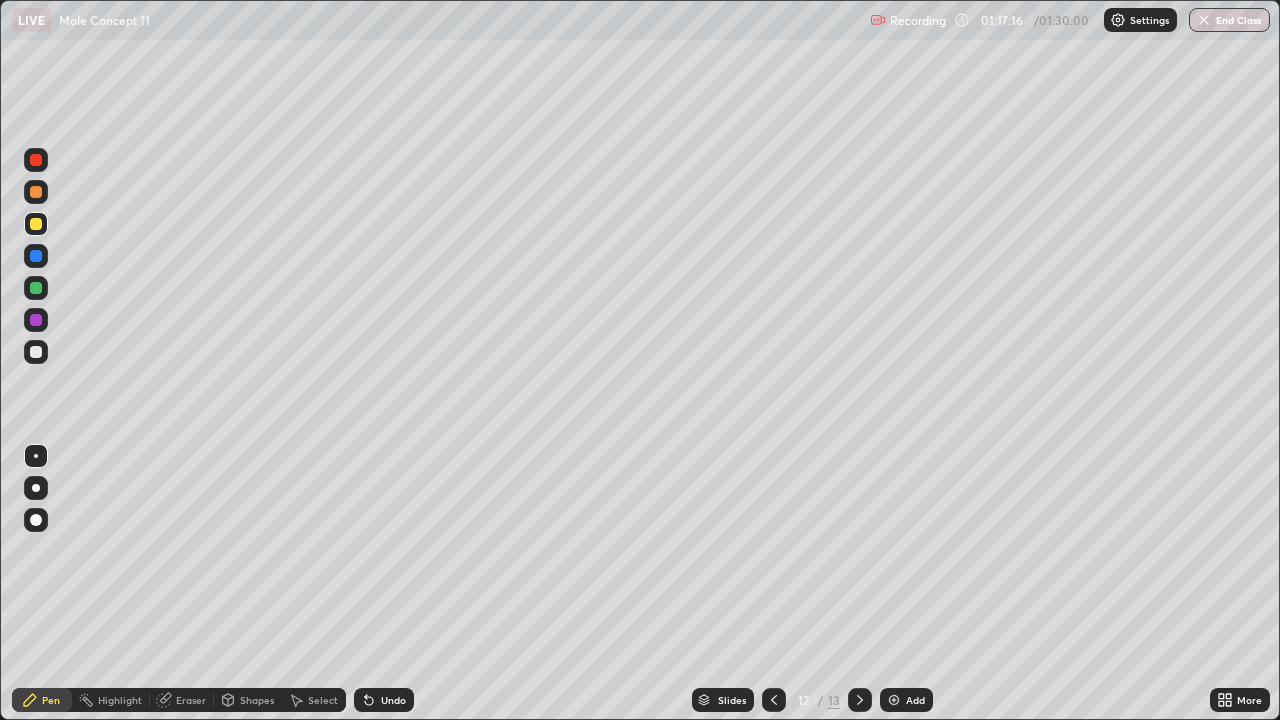 click at bounding box center [36, 352] 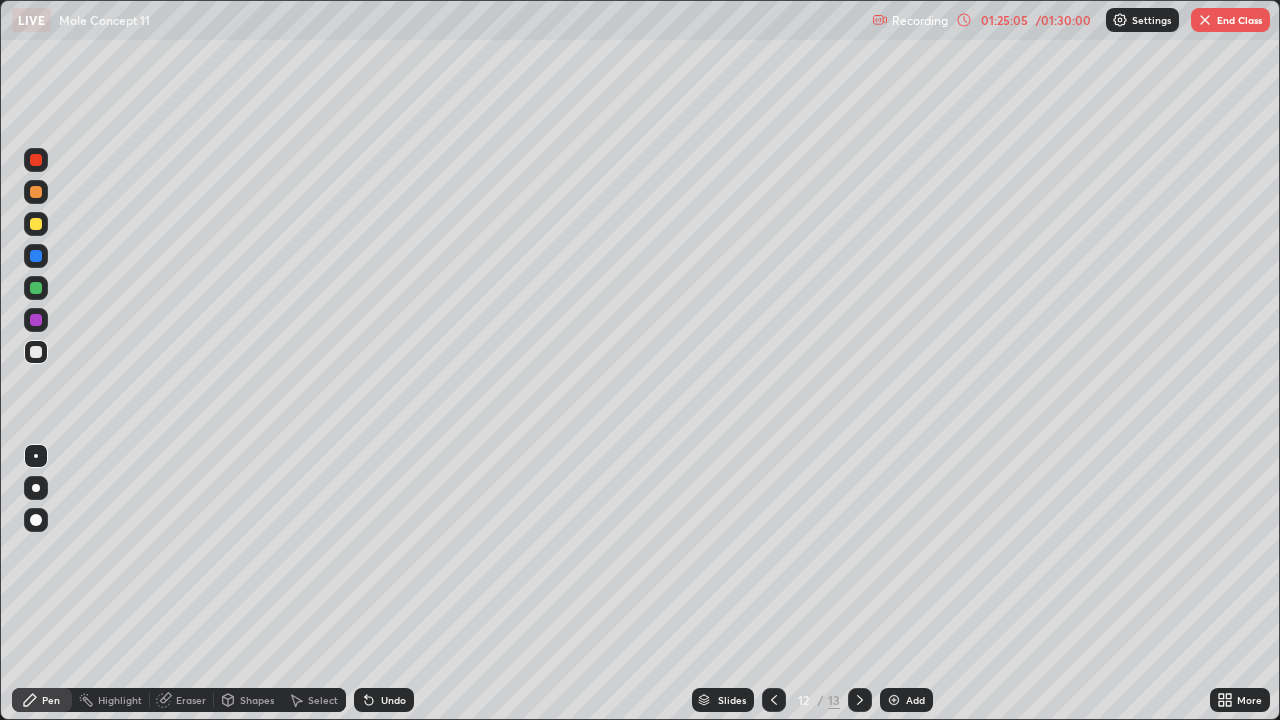 click on "/  01:30:00" at bounding box center (1063, 20) 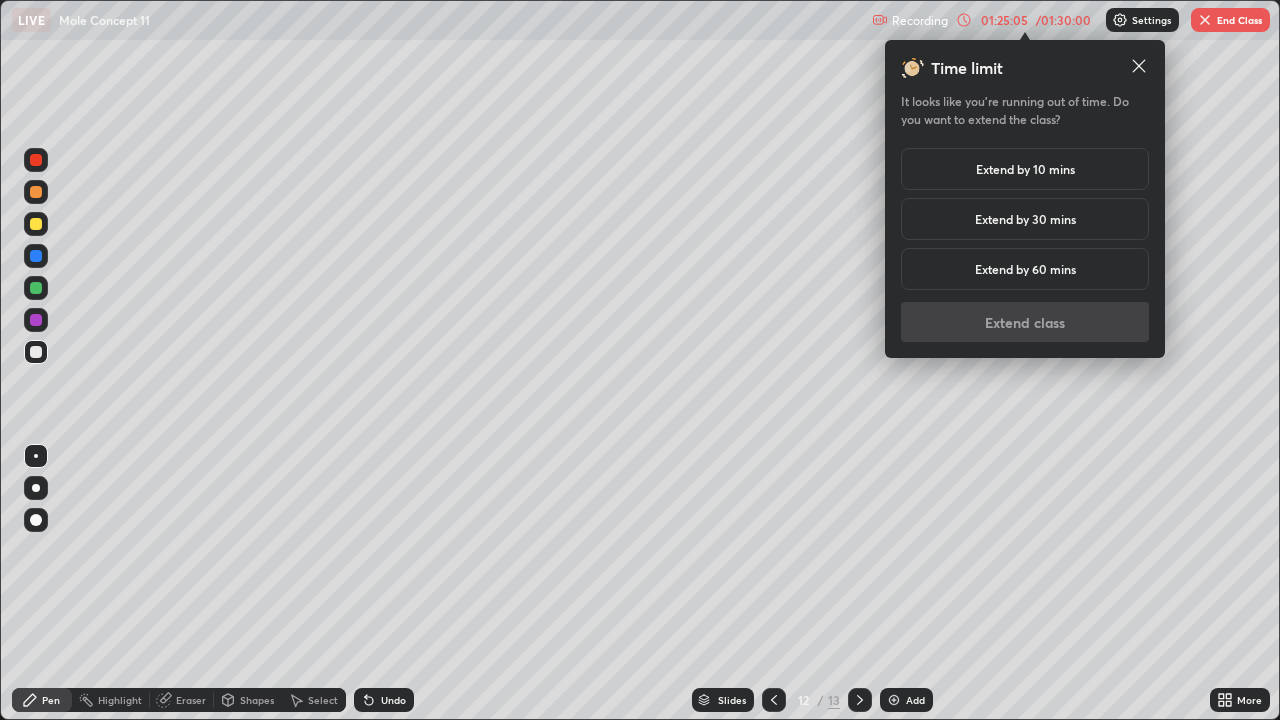 click on "Extend by 10 mins" at bounding box center (1025, 169) 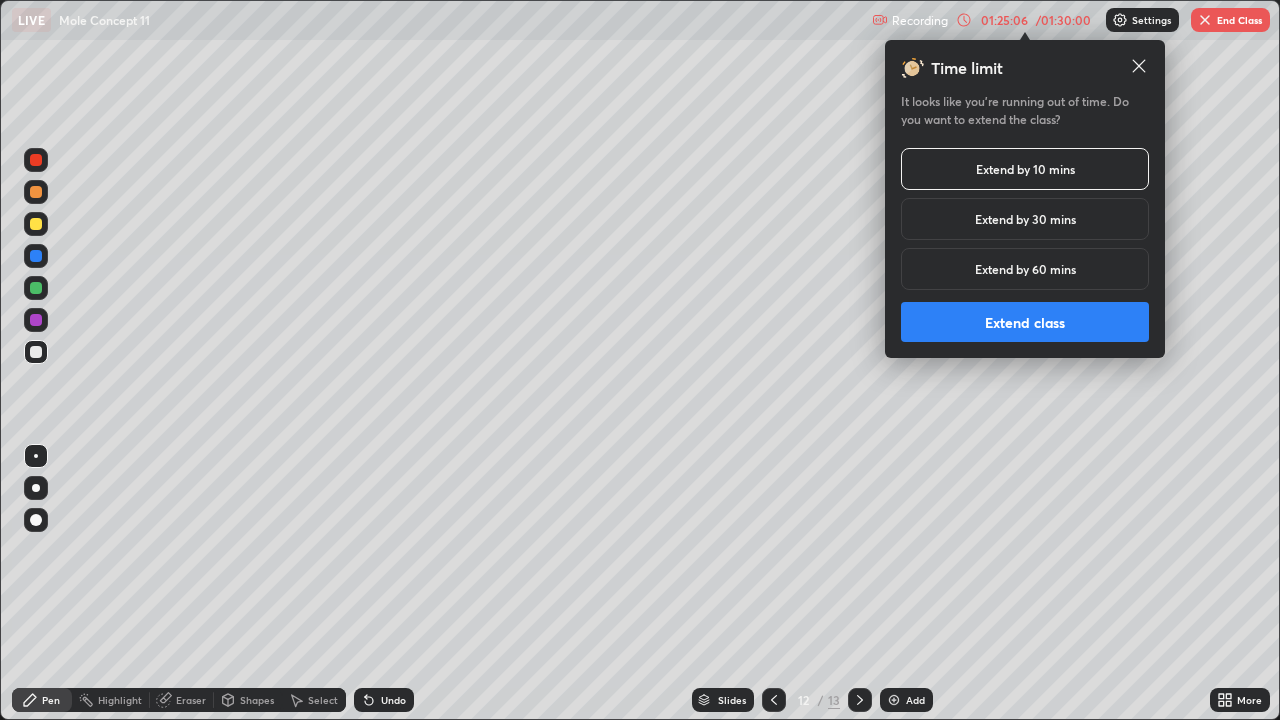 click on "Extend class" at bounding box center [1025, 322] 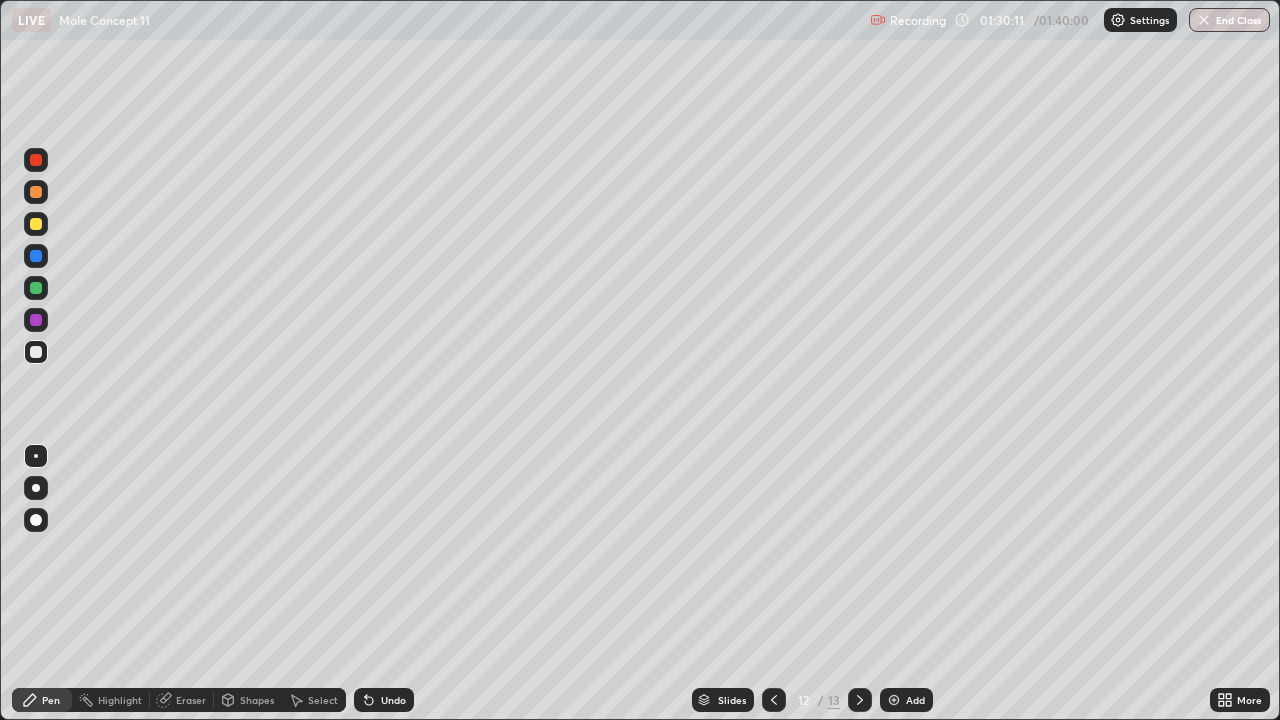 click on "End Class" at bounding box center (1229, 20) 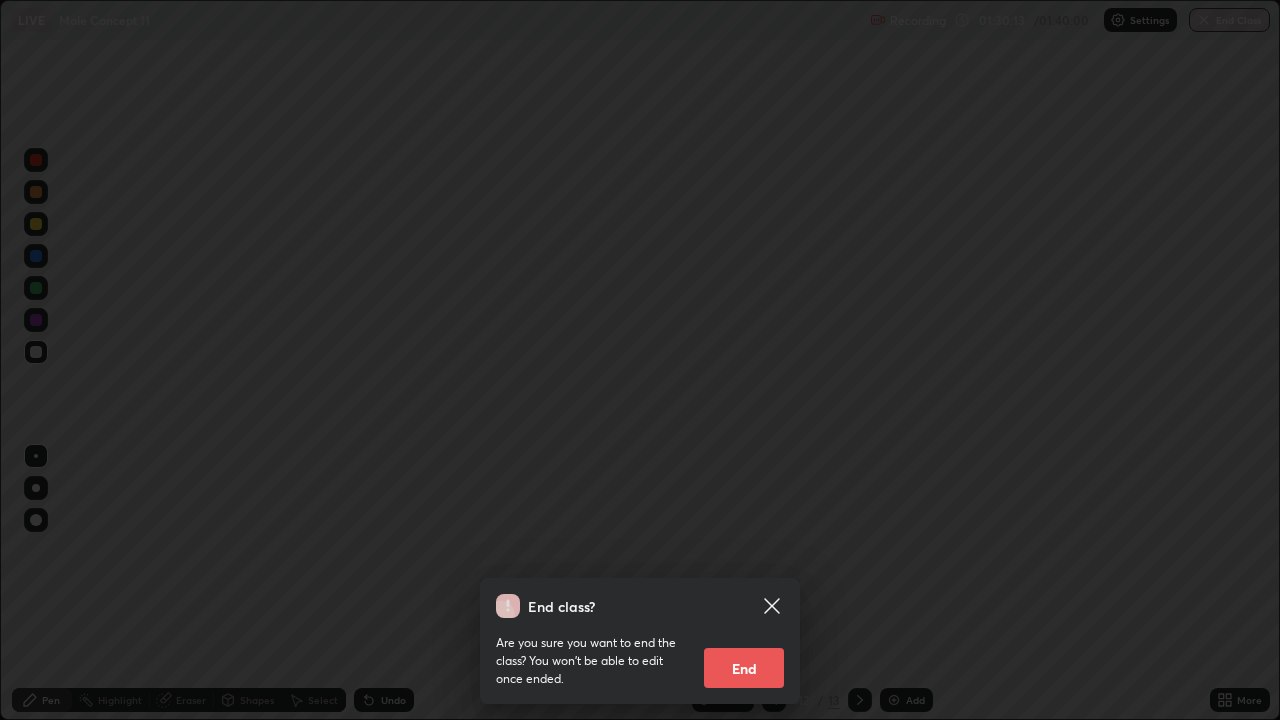 click 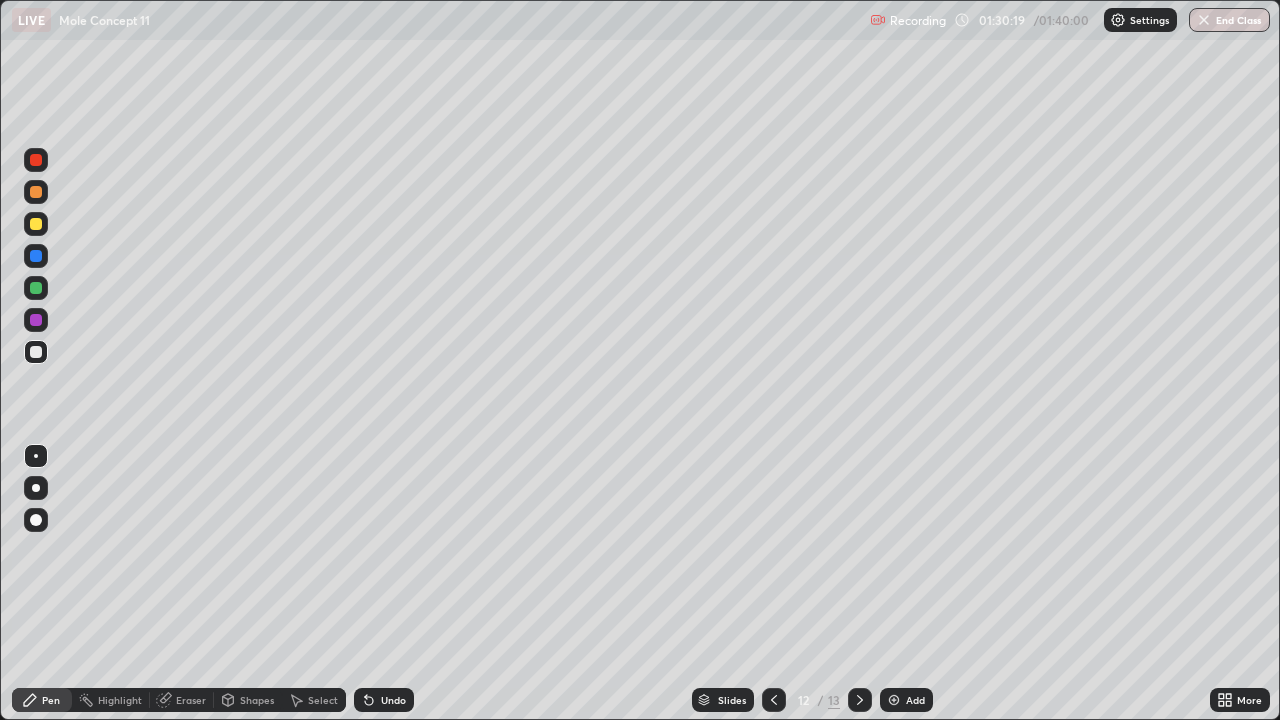 click 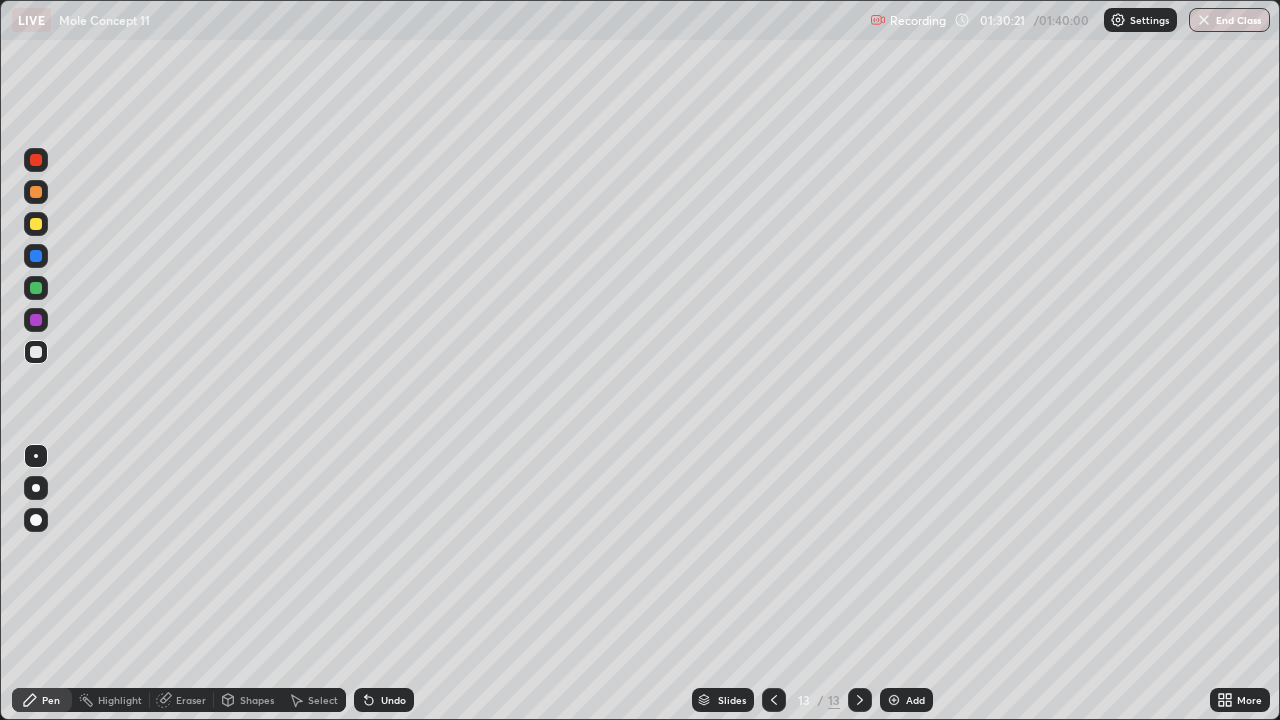 click 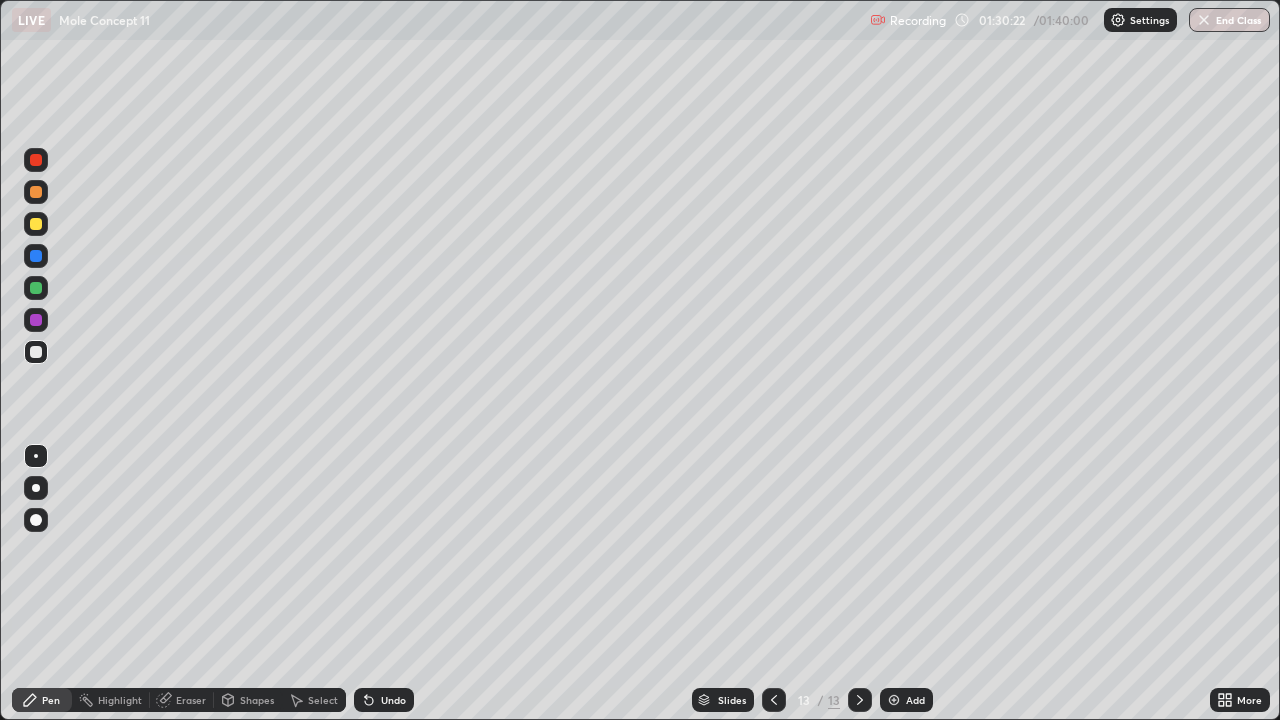 click 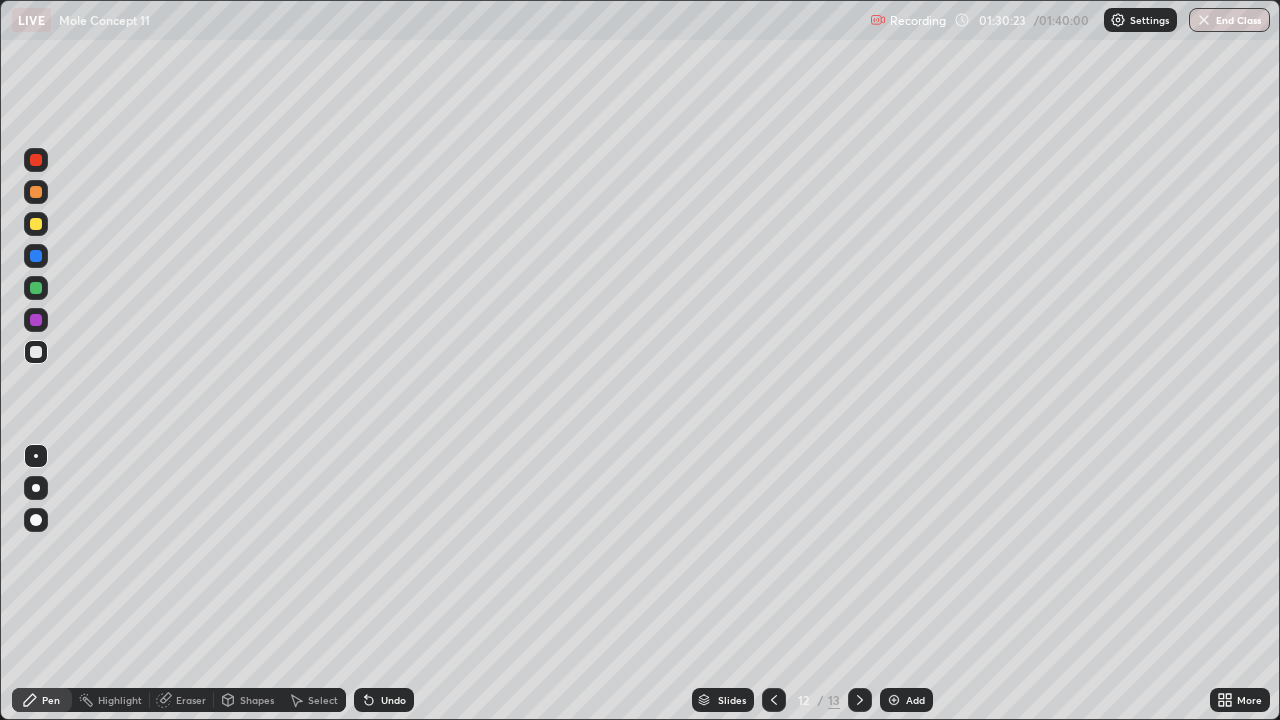 click 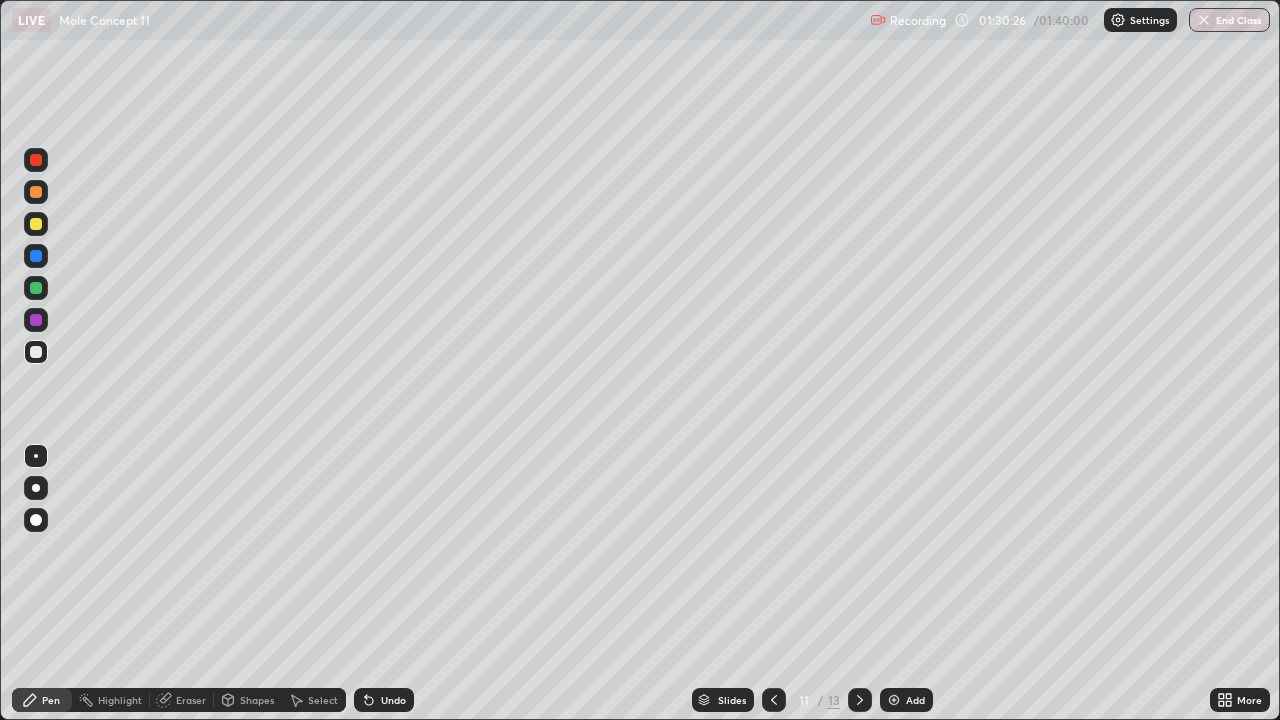 click 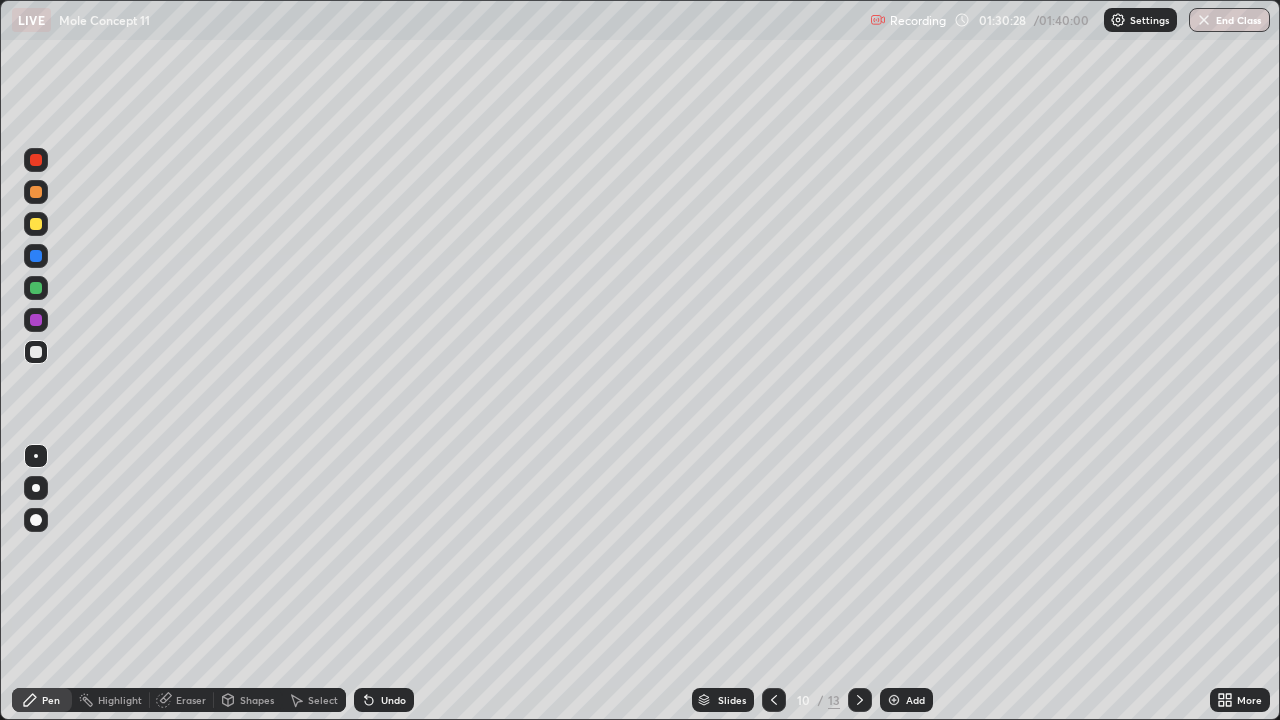 click 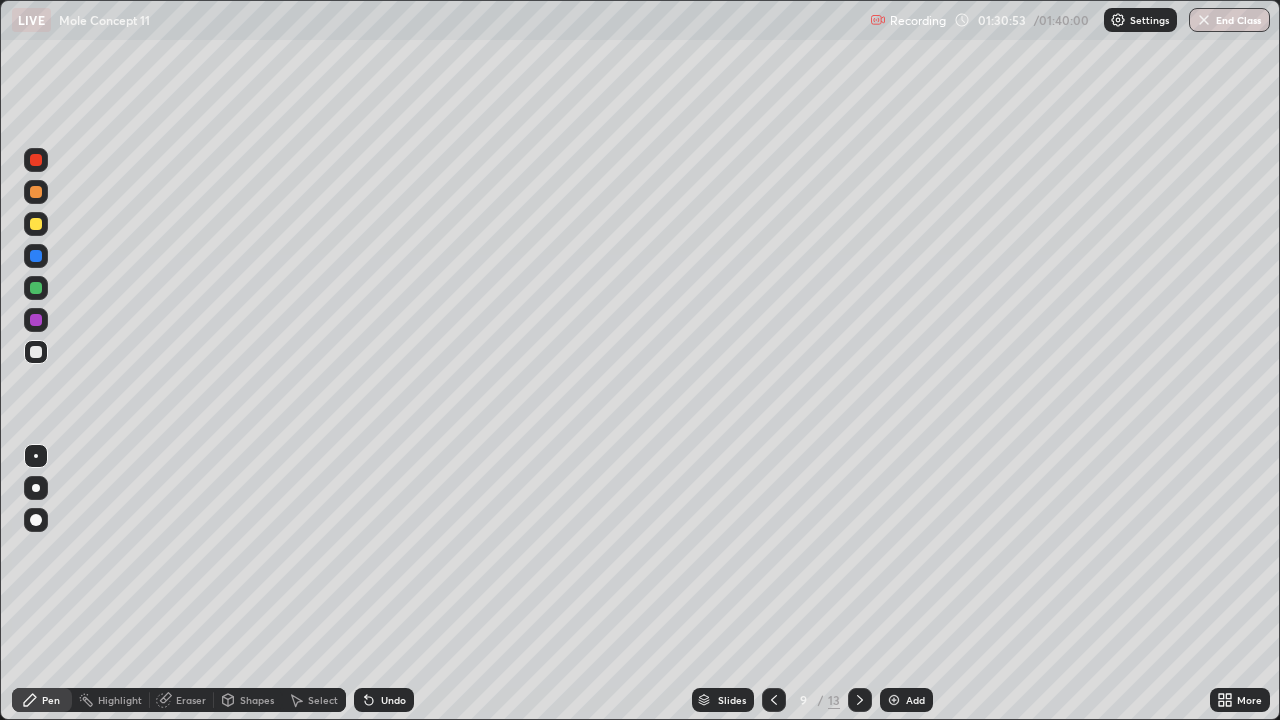 click on "End Class" at bounding box center [1229, 20] 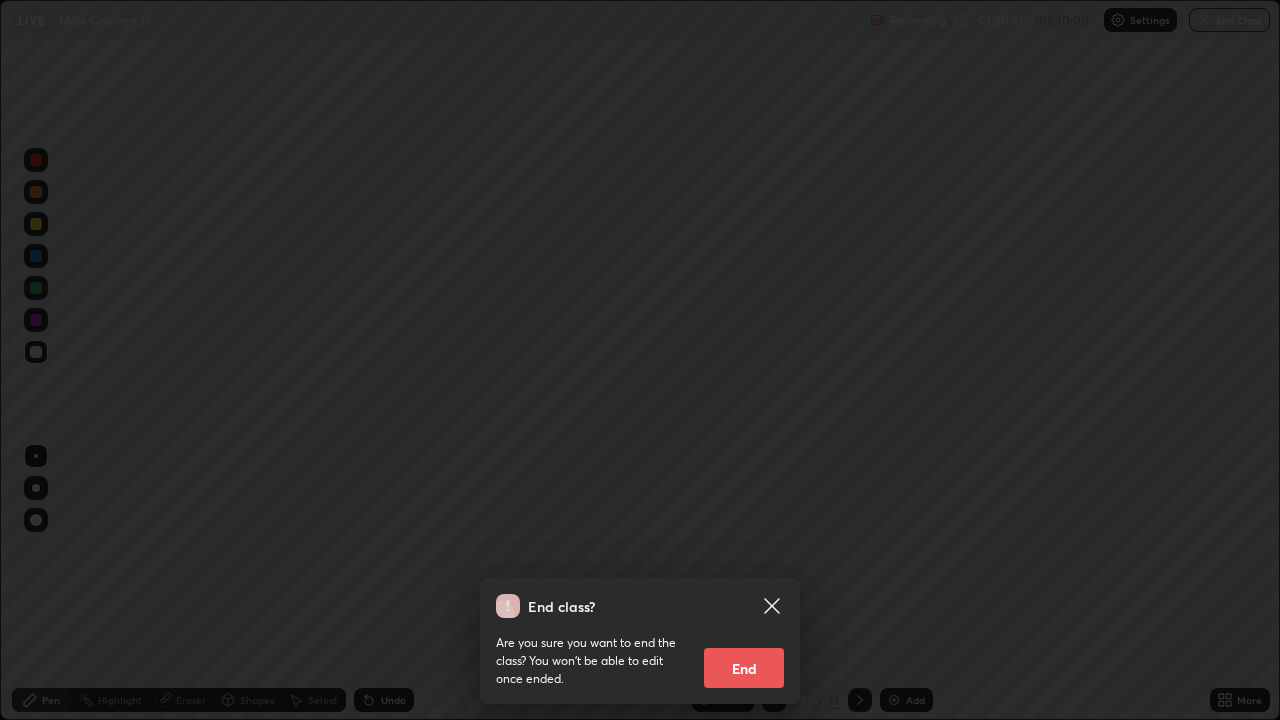 click on "End" at bounding box center (744, 668) 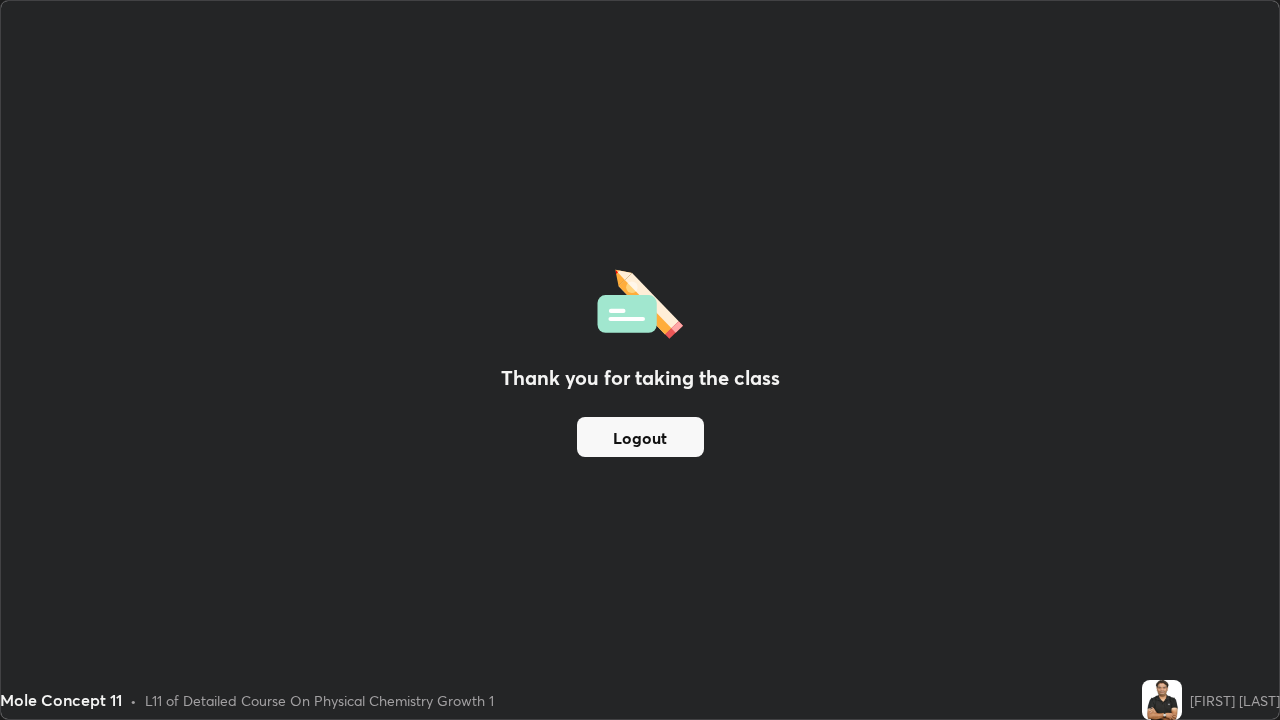 click on "Logout" at bounding box center [640, 437] 